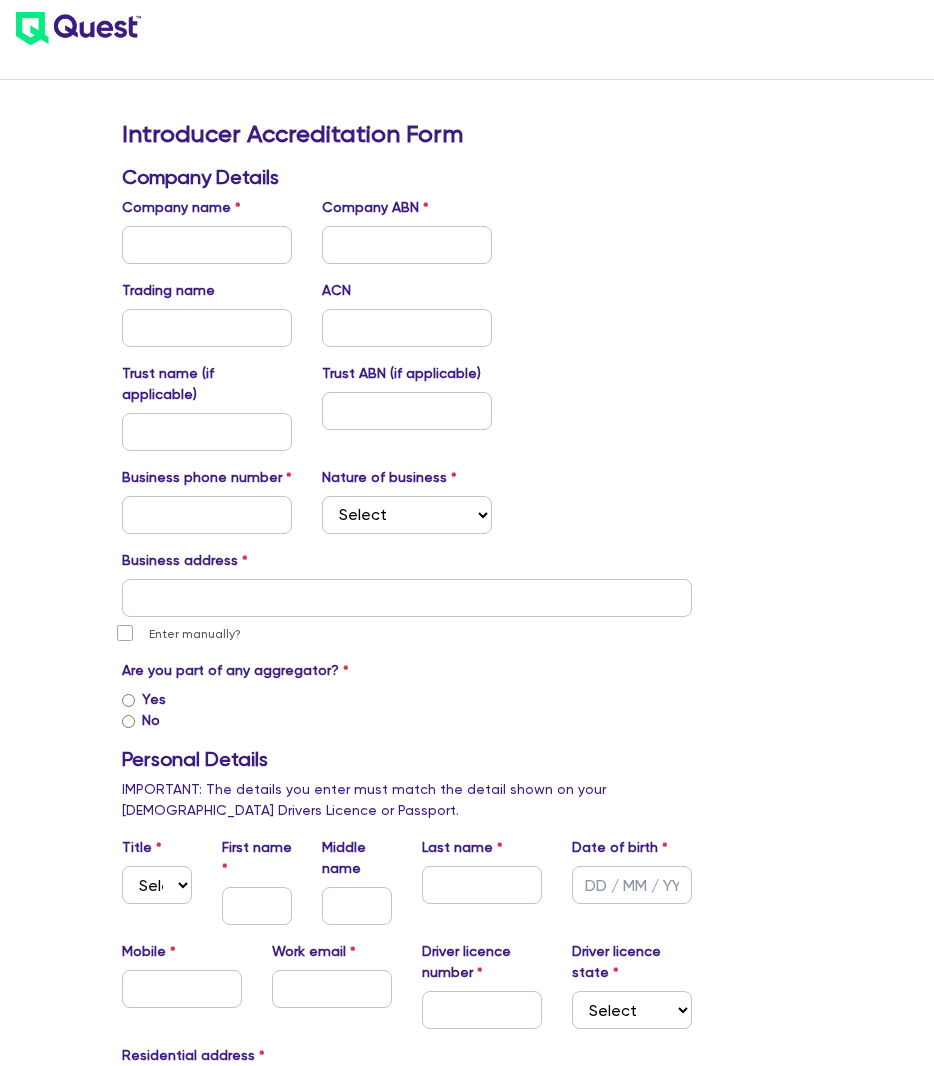 scroll, scrollTop: 0, scrollLeft: 0, axis: both 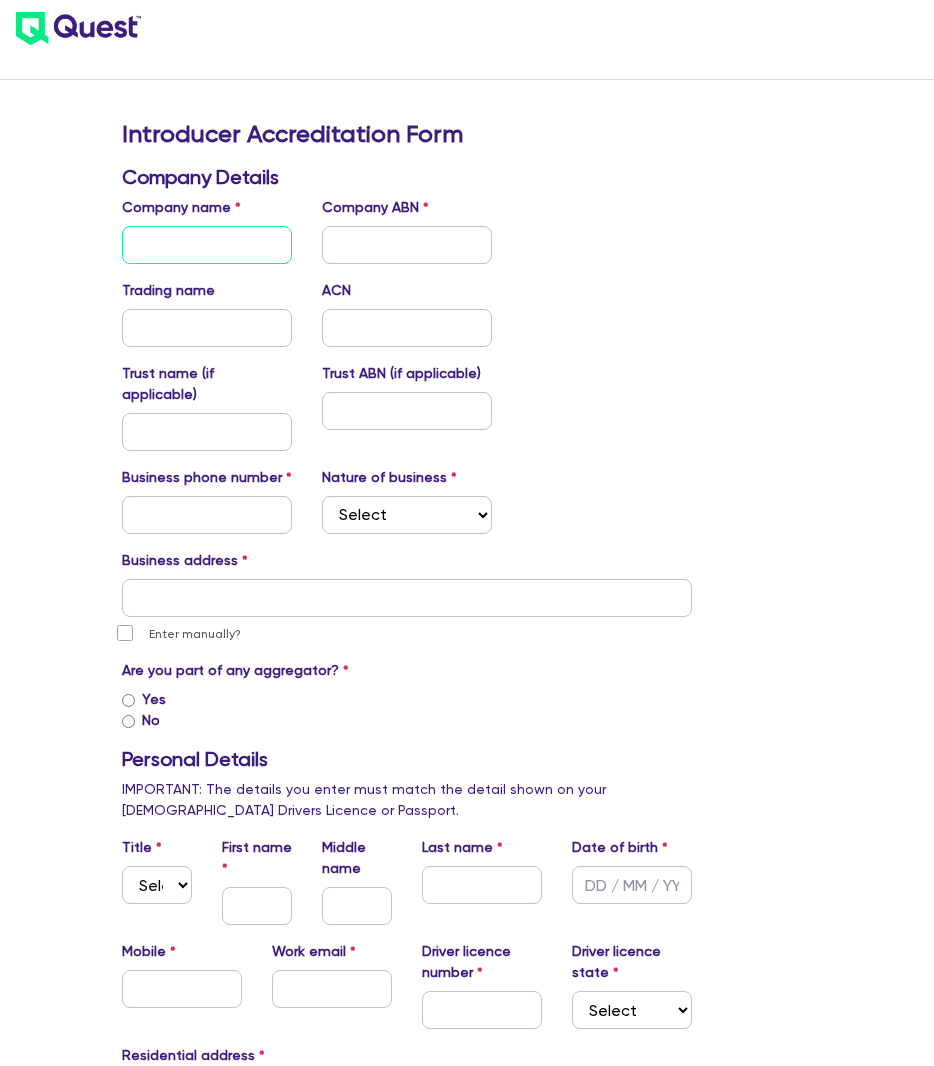 click at bounding box center [207, 245] 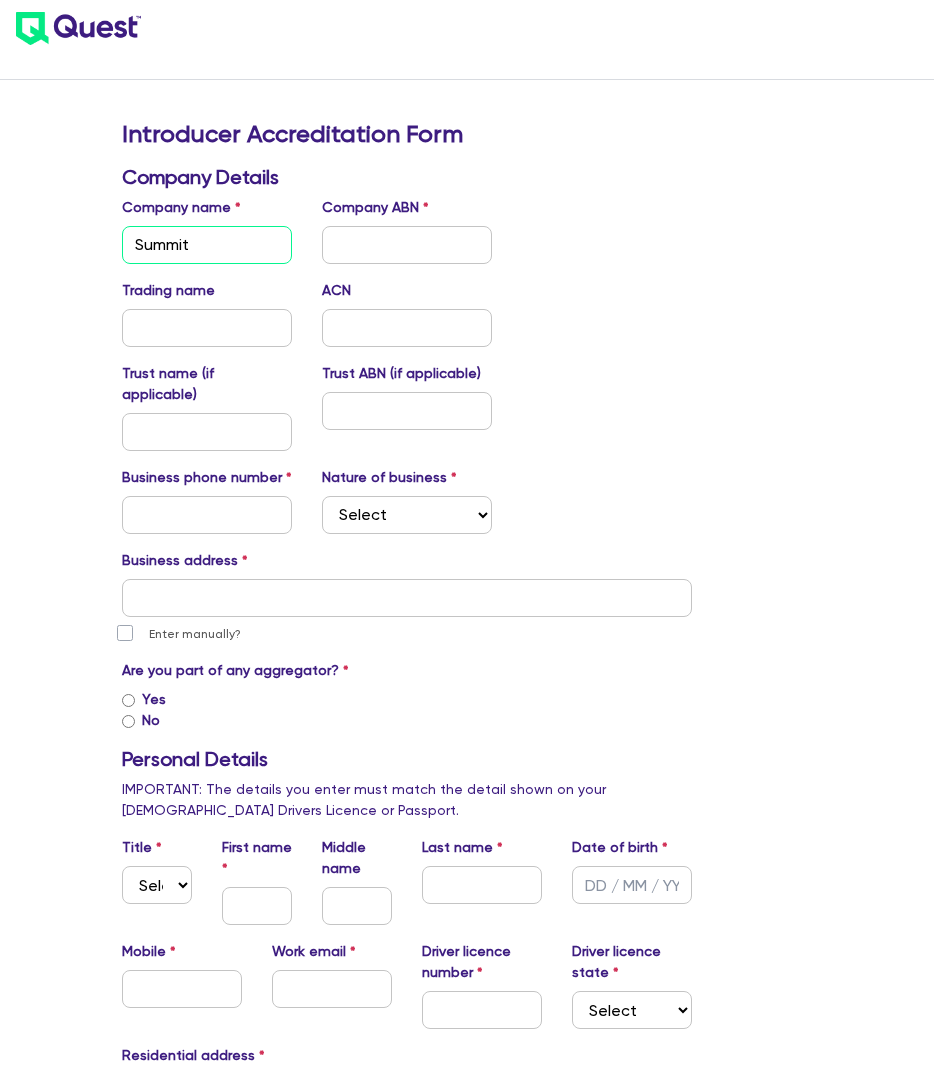 type on "Summit Asset Finance Solutions Pty Ltd" 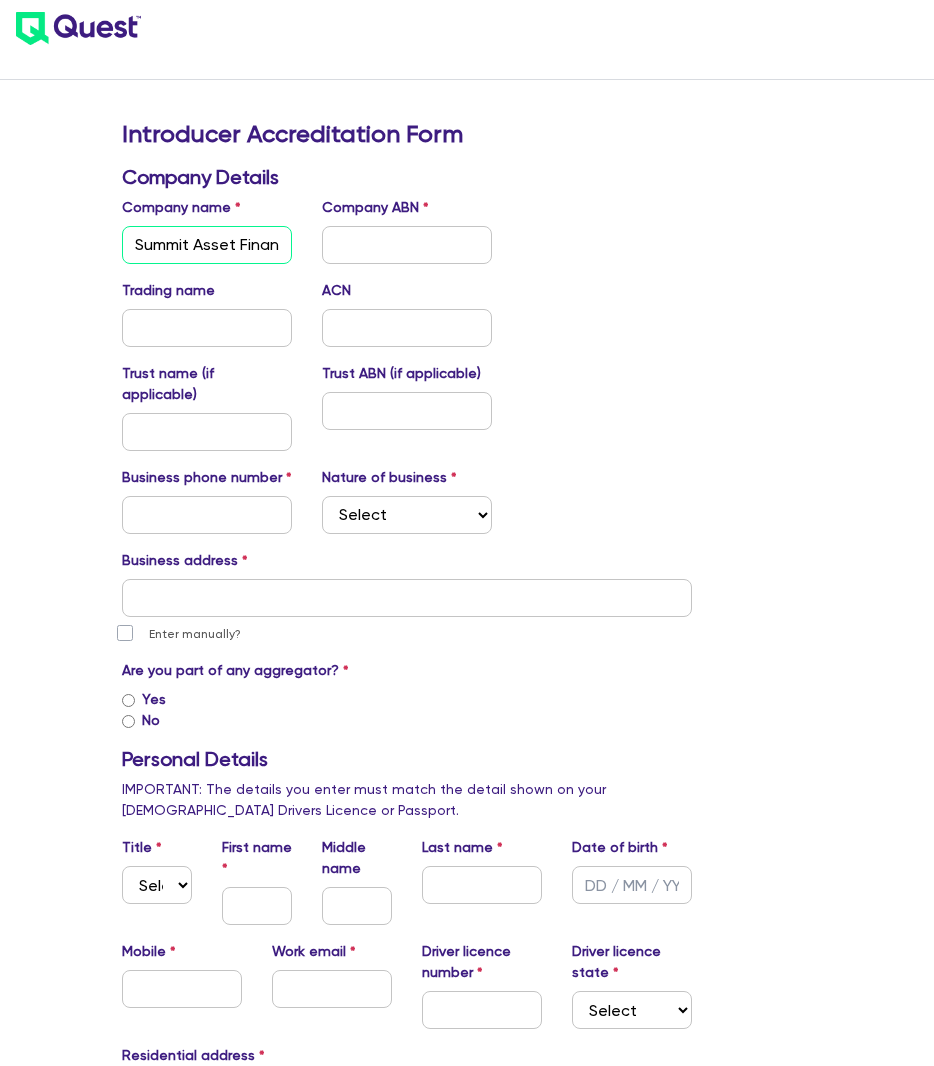 click on "Summit Asset Finance Solutions Pty Ltd" at bounding box center [207, 245] 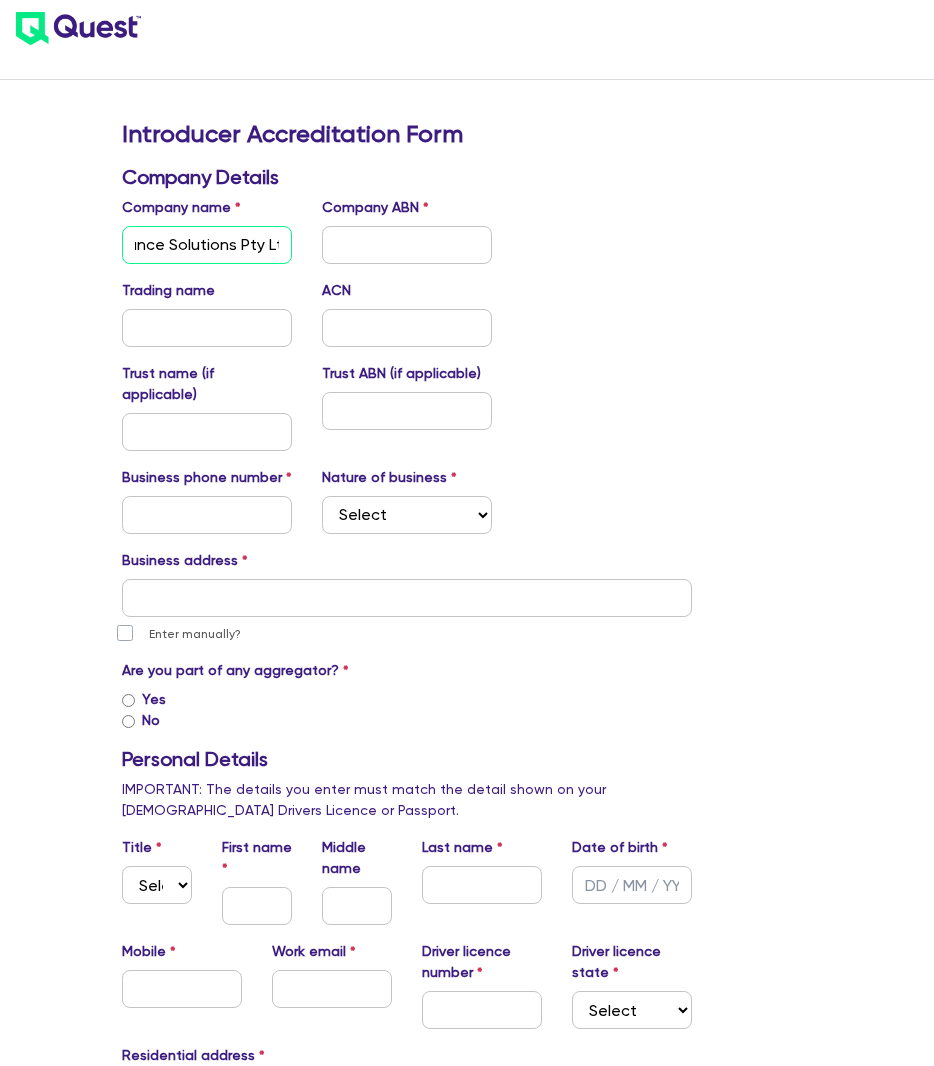 scroll, scrollTop: 0, scrollLeft: 142, axis: horizontal 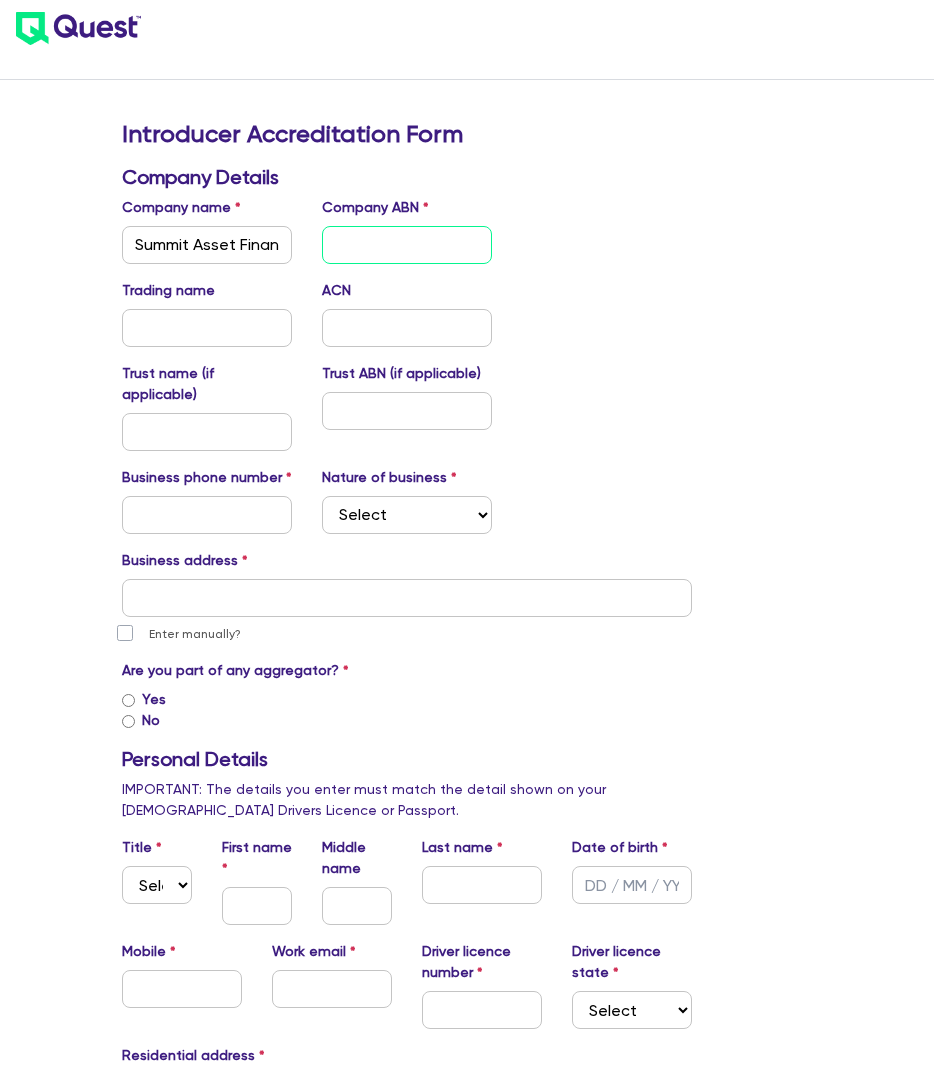 click at bounding box center [407, 245] 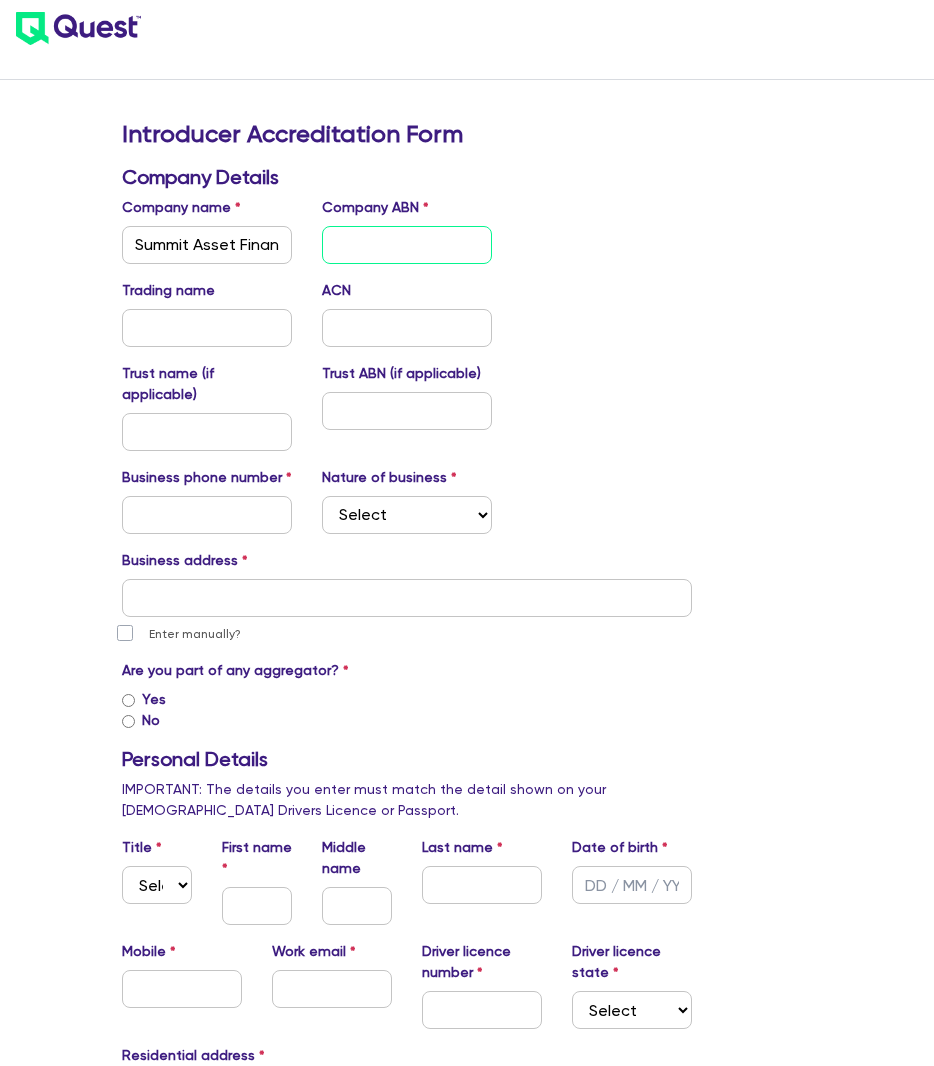 type on "81669701240" 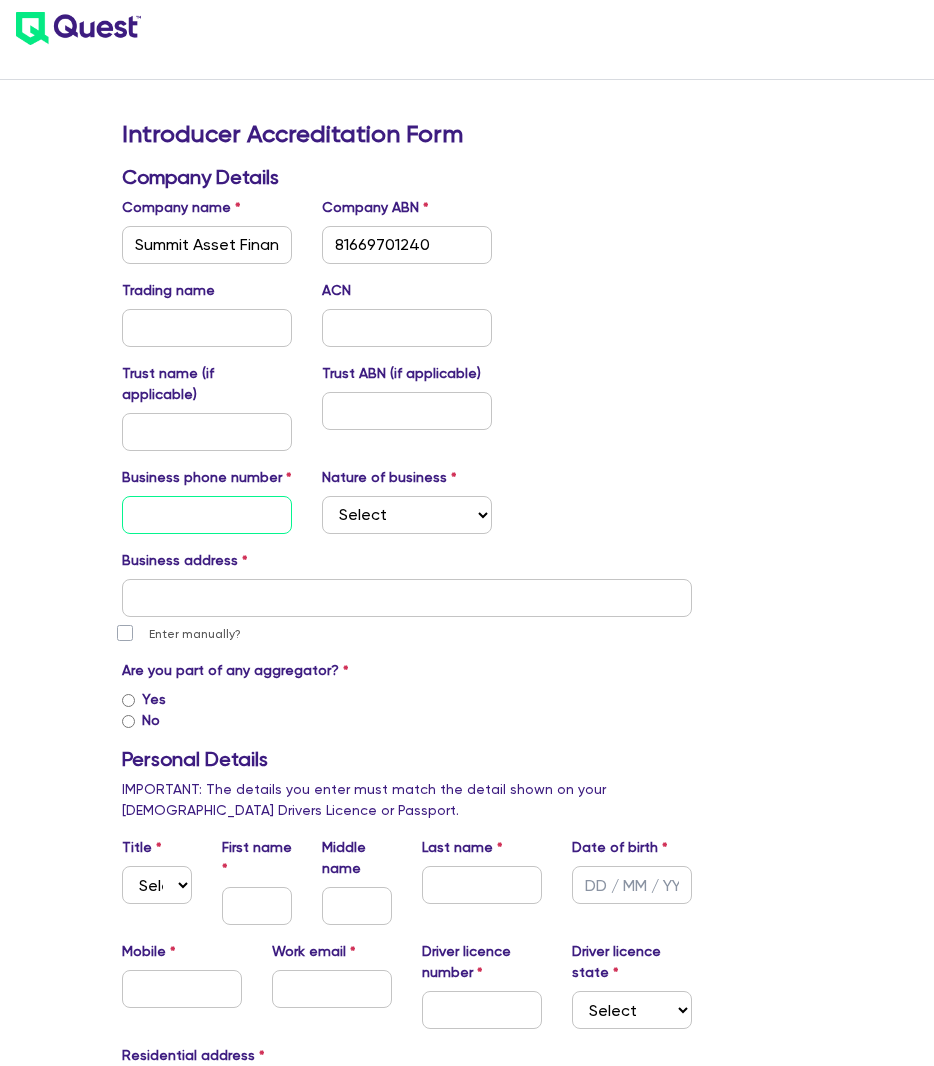 type on "0424477135" 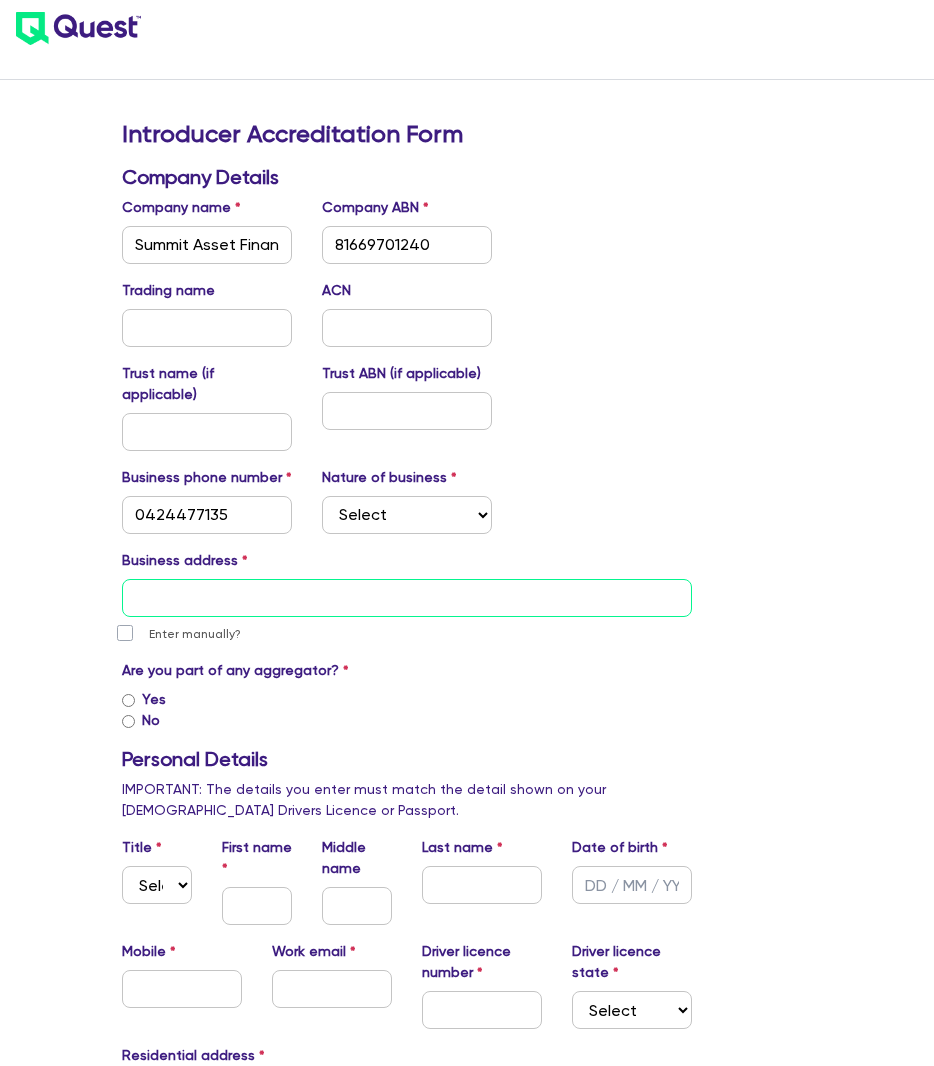 type on "[STREET_ADDRESS]" 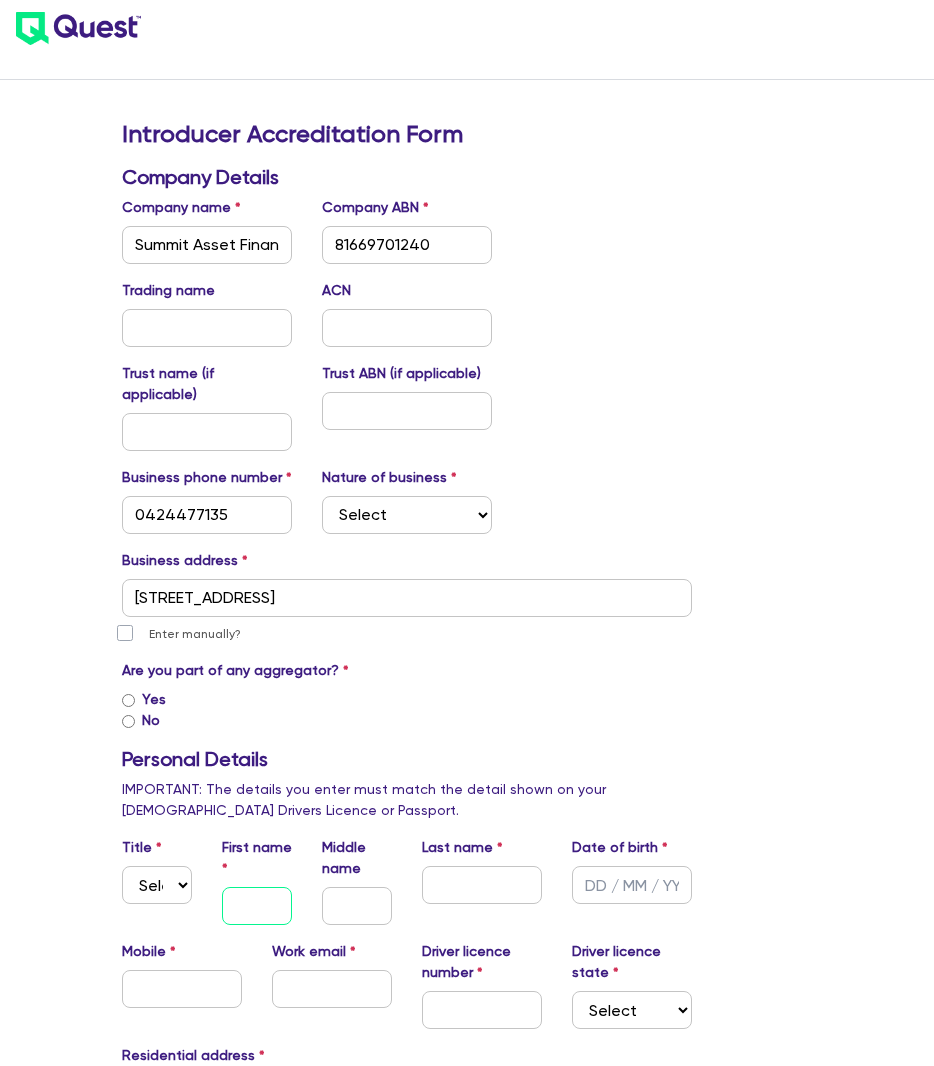 type on "Mark" 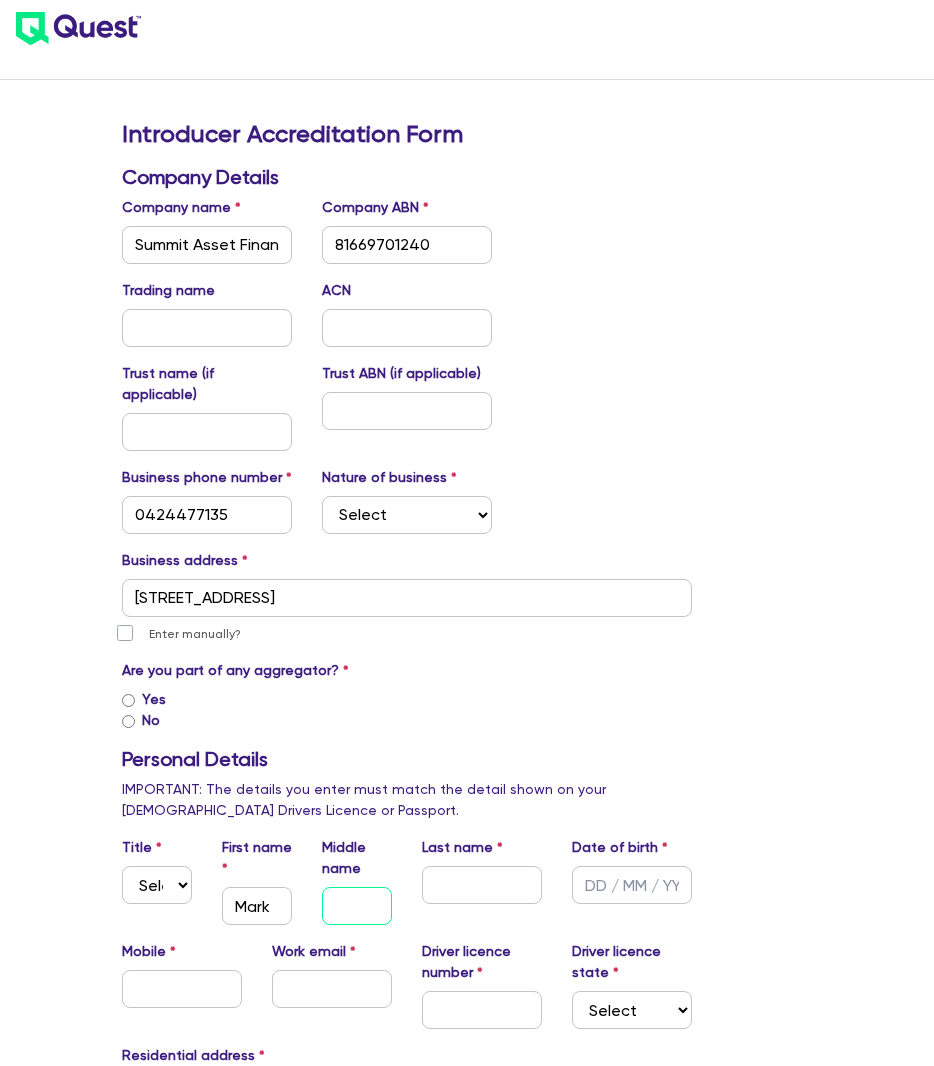 type on "[PERSON_NAME]" 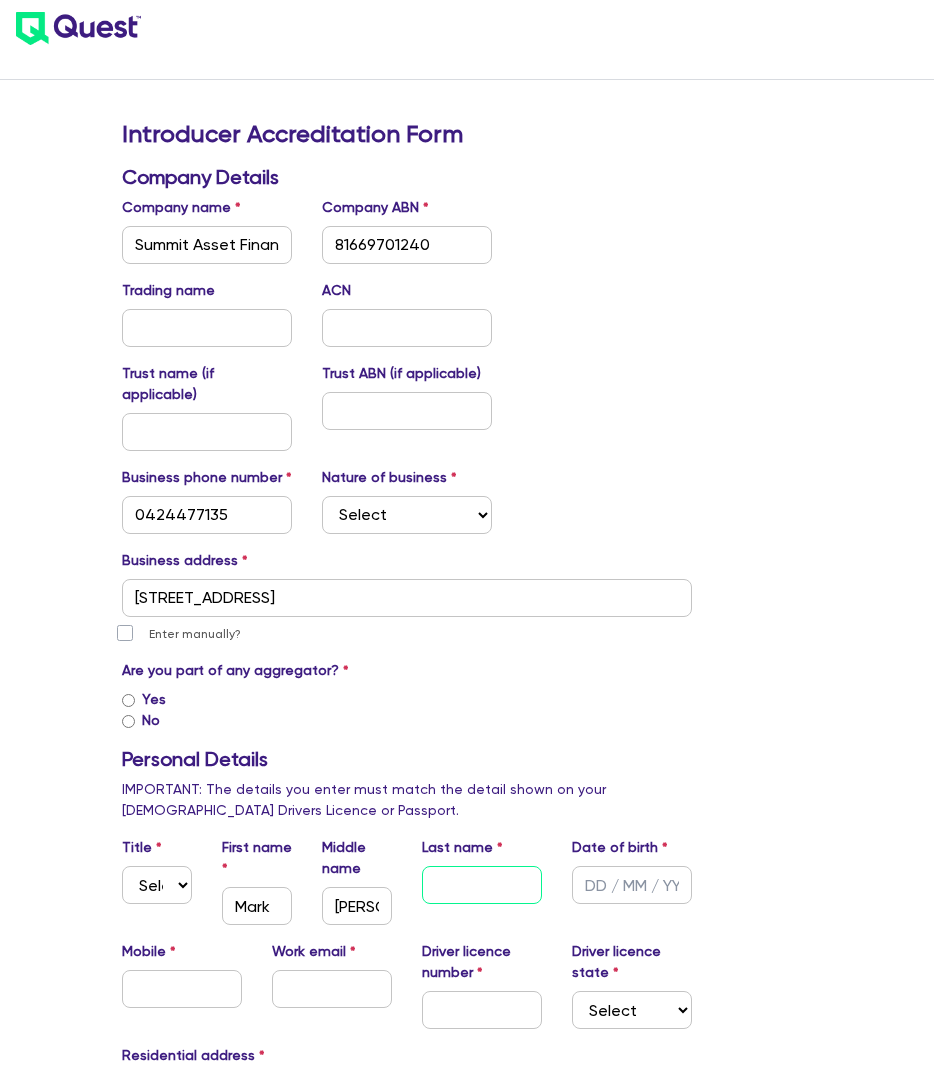 type on "[PERSON_NAME]" 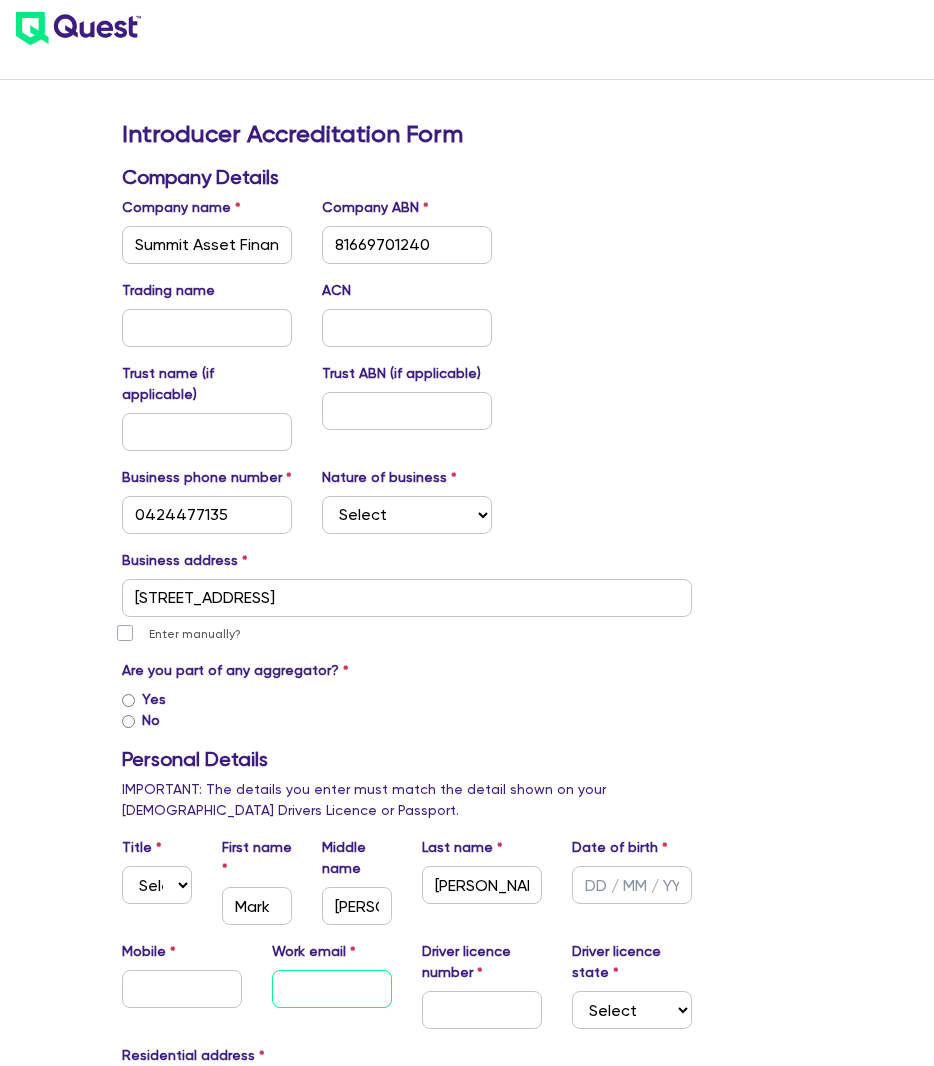 type on "[EMAIL_ADDRESS][PERSON_NAME][DOMAIN_NAME]" 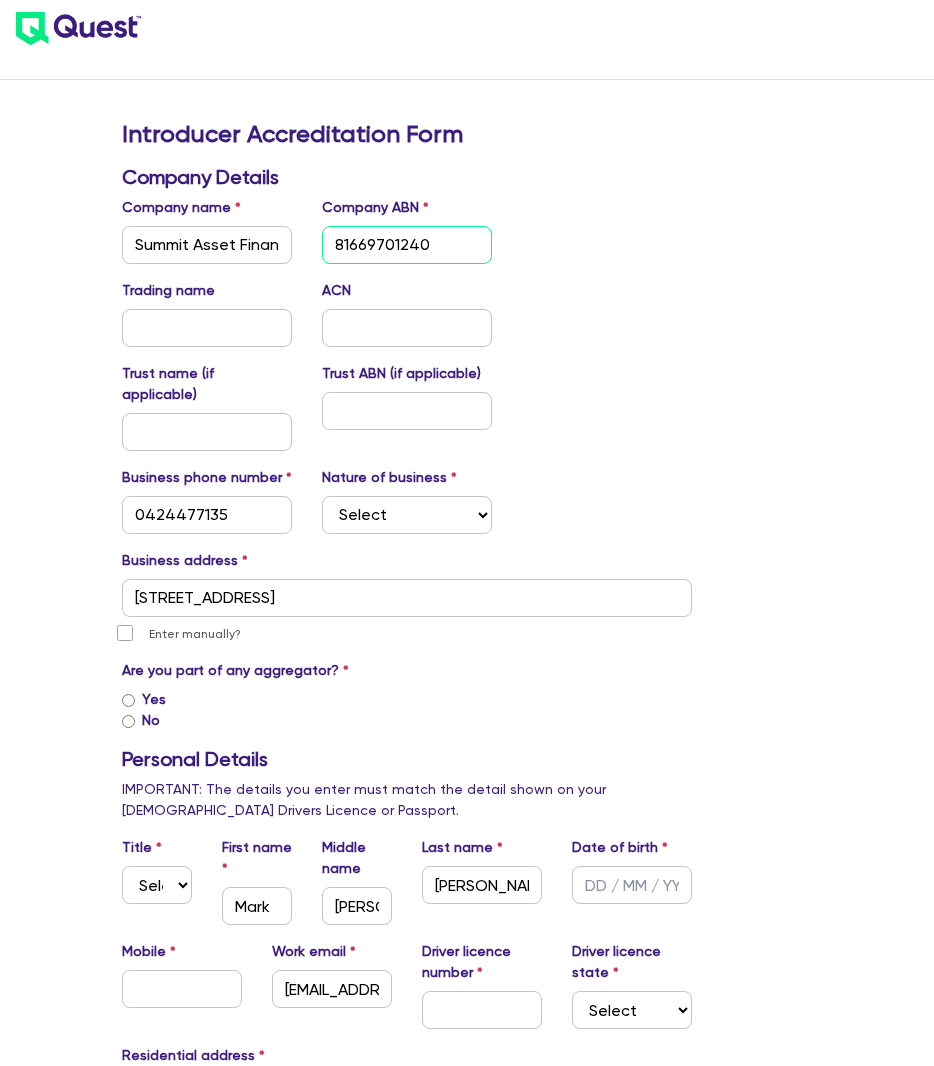 type on "[GEOGRAPHIC_DATA]" 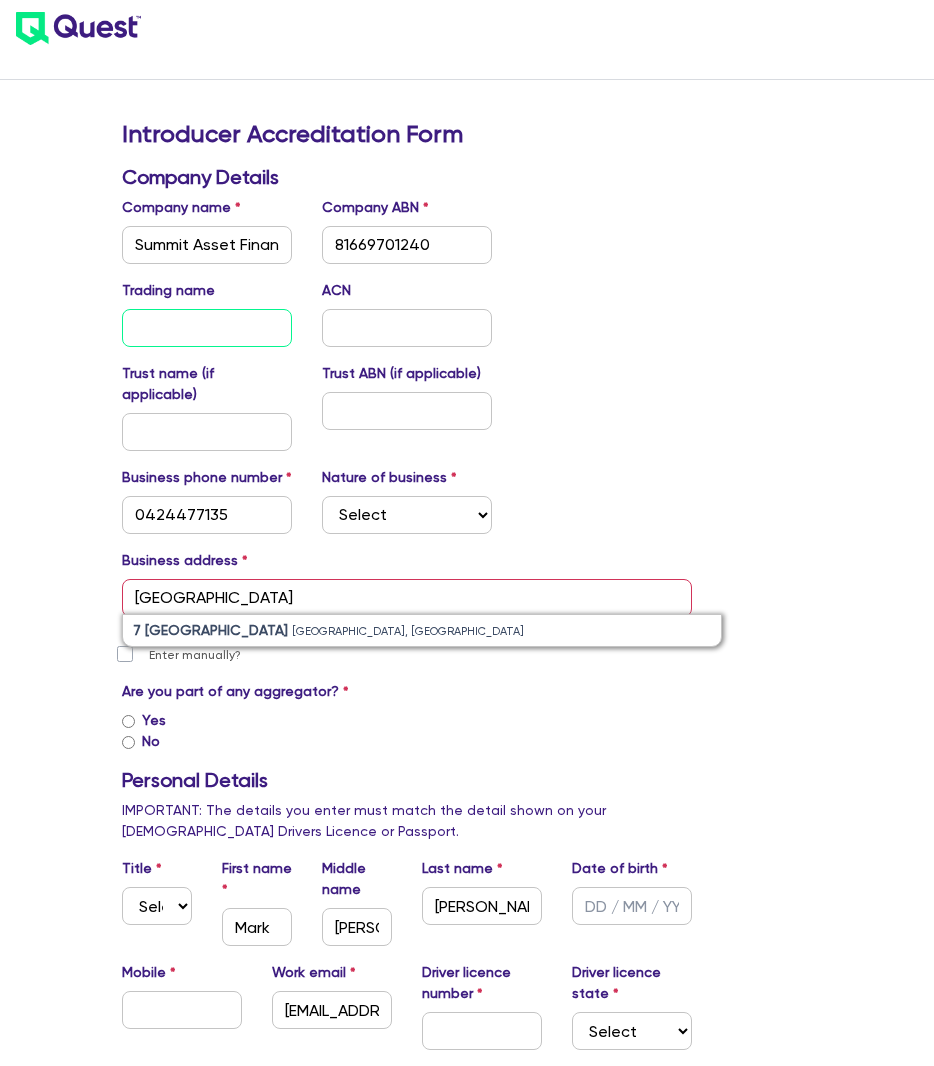 click at bounding box center [207, 328] 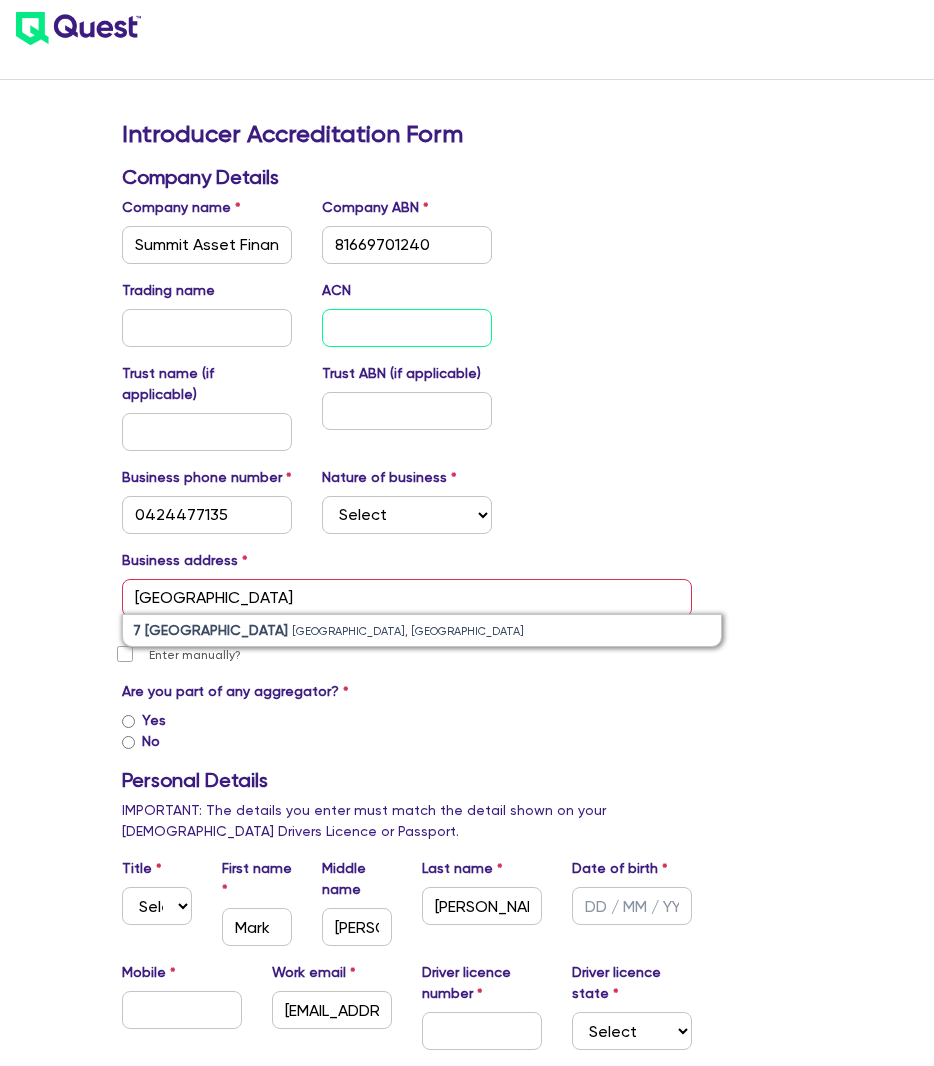 click at bounding box center [407, 328] 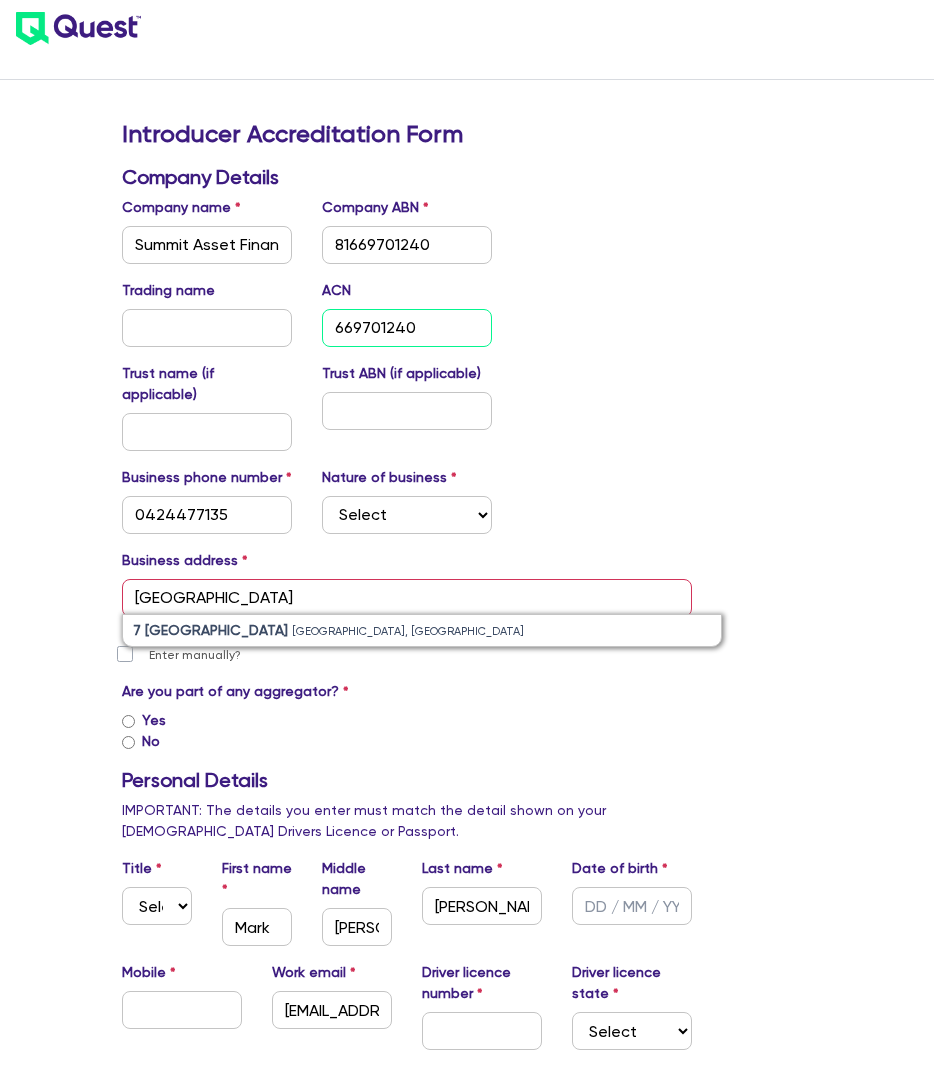 type on "669701240" 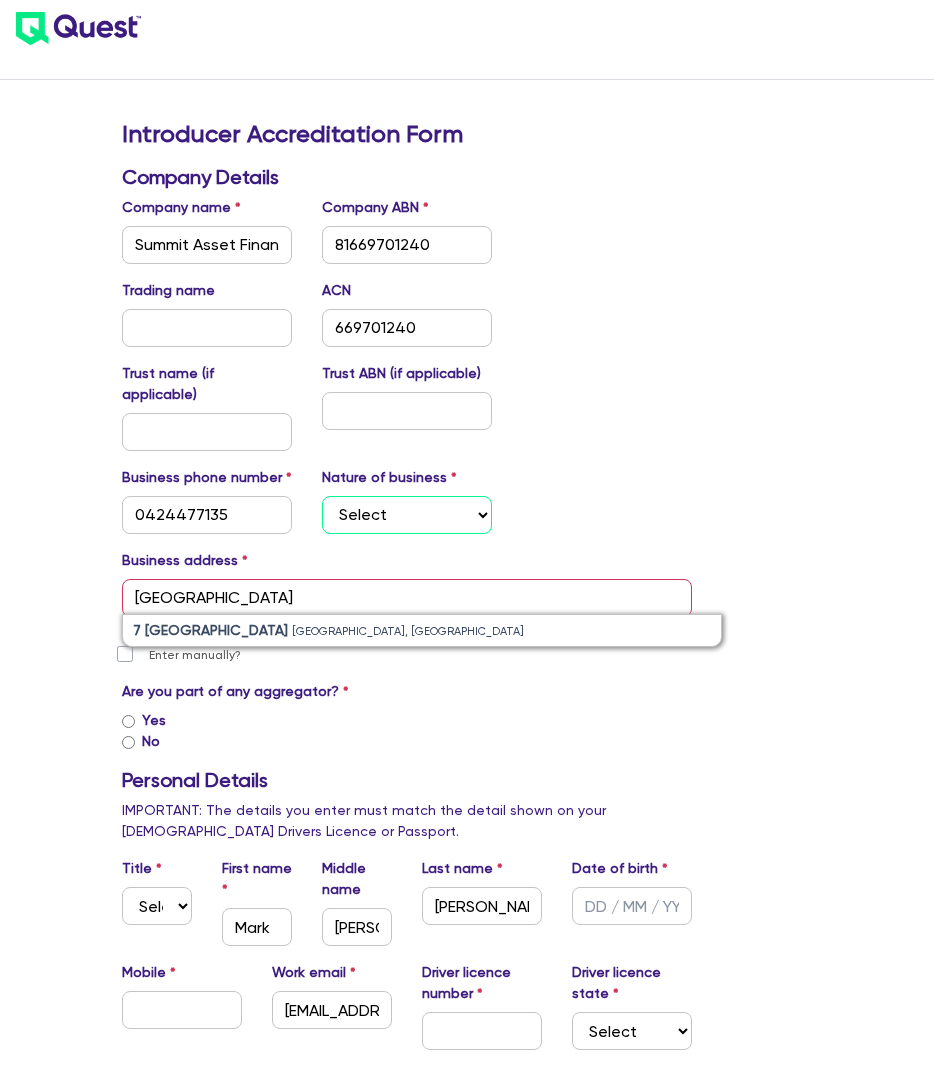 click on "Select Mortgage Broker Finance Broker Accountant Financial Planning Supplier/Vendor" at bounding box center [407, 515] 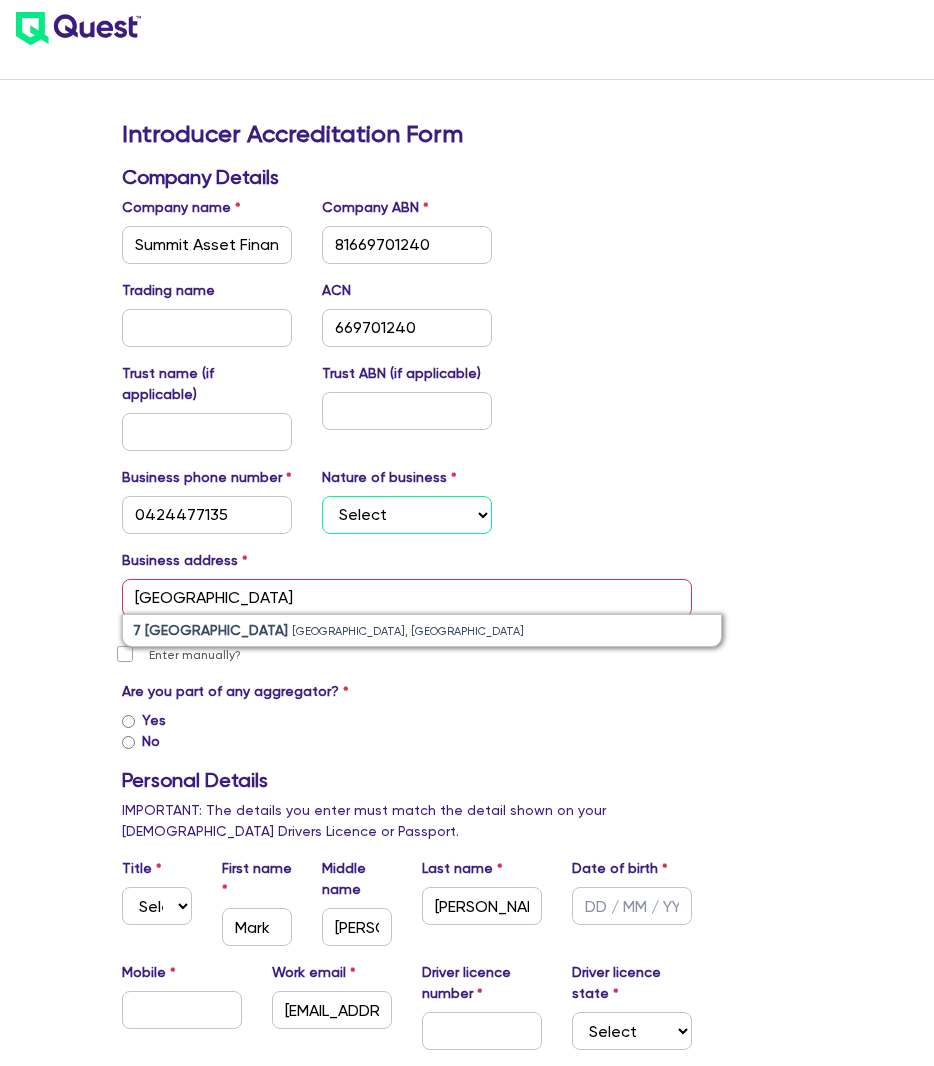 select on "FINANCE_BROKER" 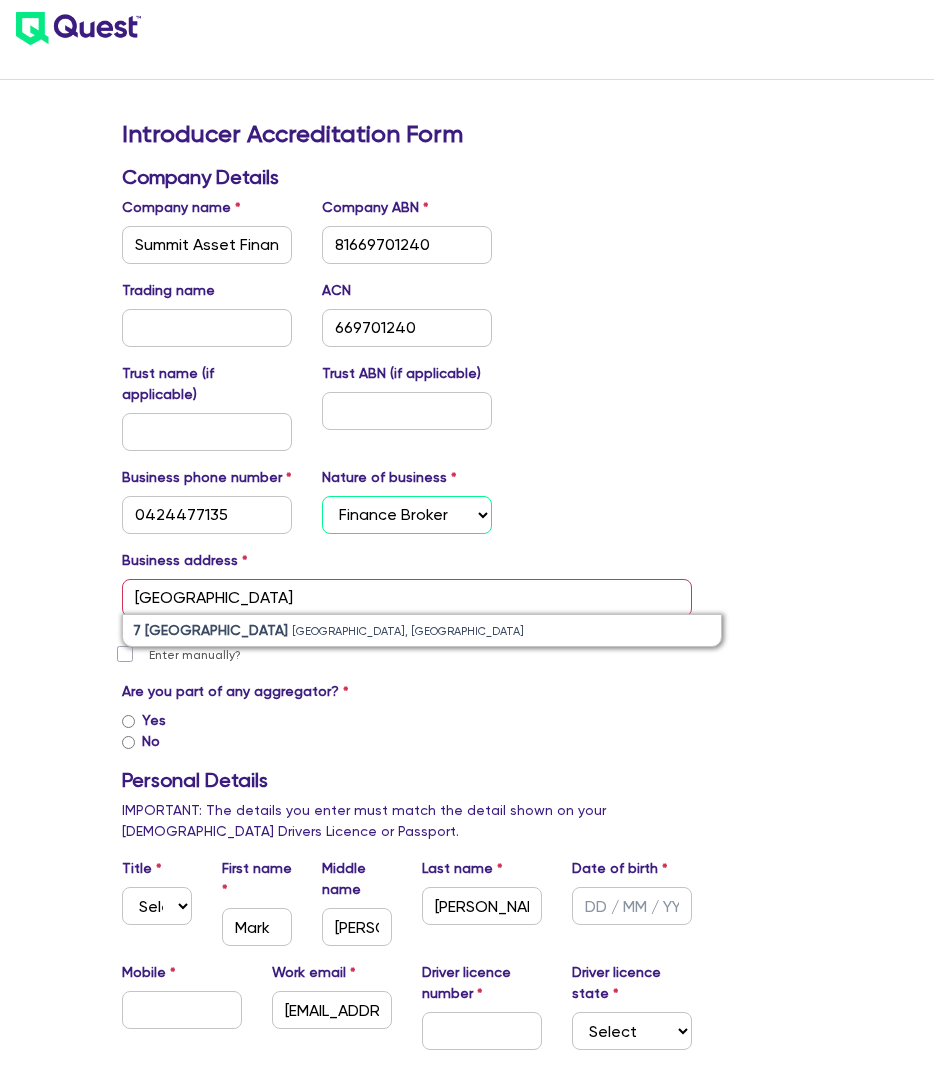 click on "Select Mortgage Broker Finance Broker Accountant Financial Planning Supplier/Vendor" at bounding box center (407, 515) 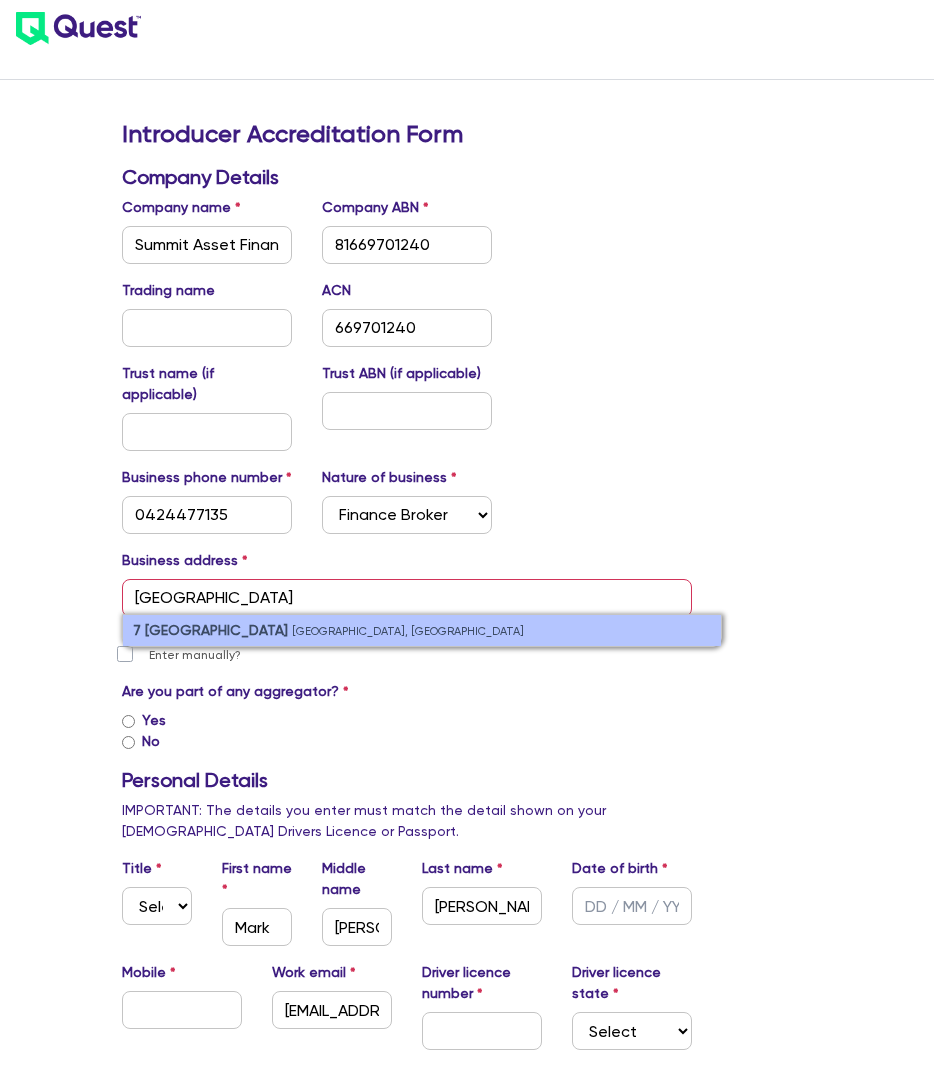 click on "[GEOGRAPHIC_DATA], [GEOGRAPHIC_DATA]" at bounding box center (408, 631) 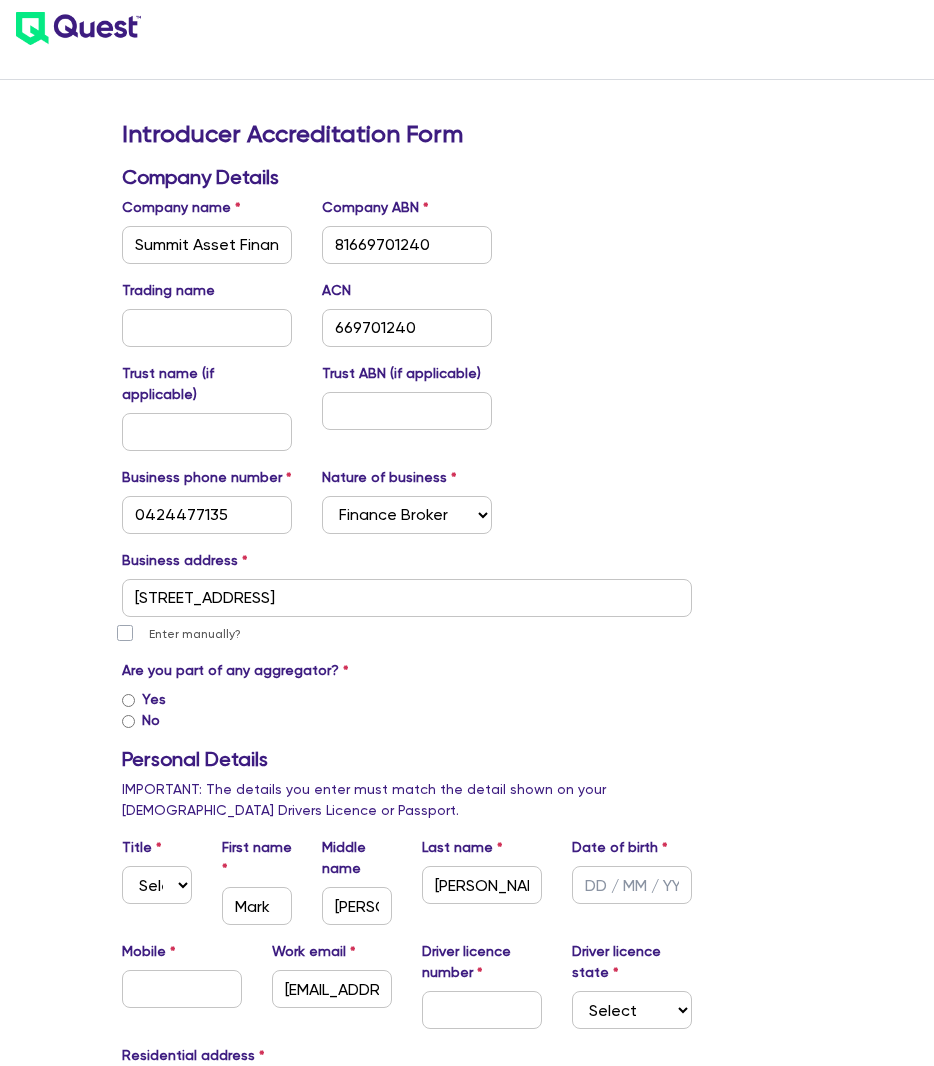 click on "Yes" at bounding box center (128, 700) 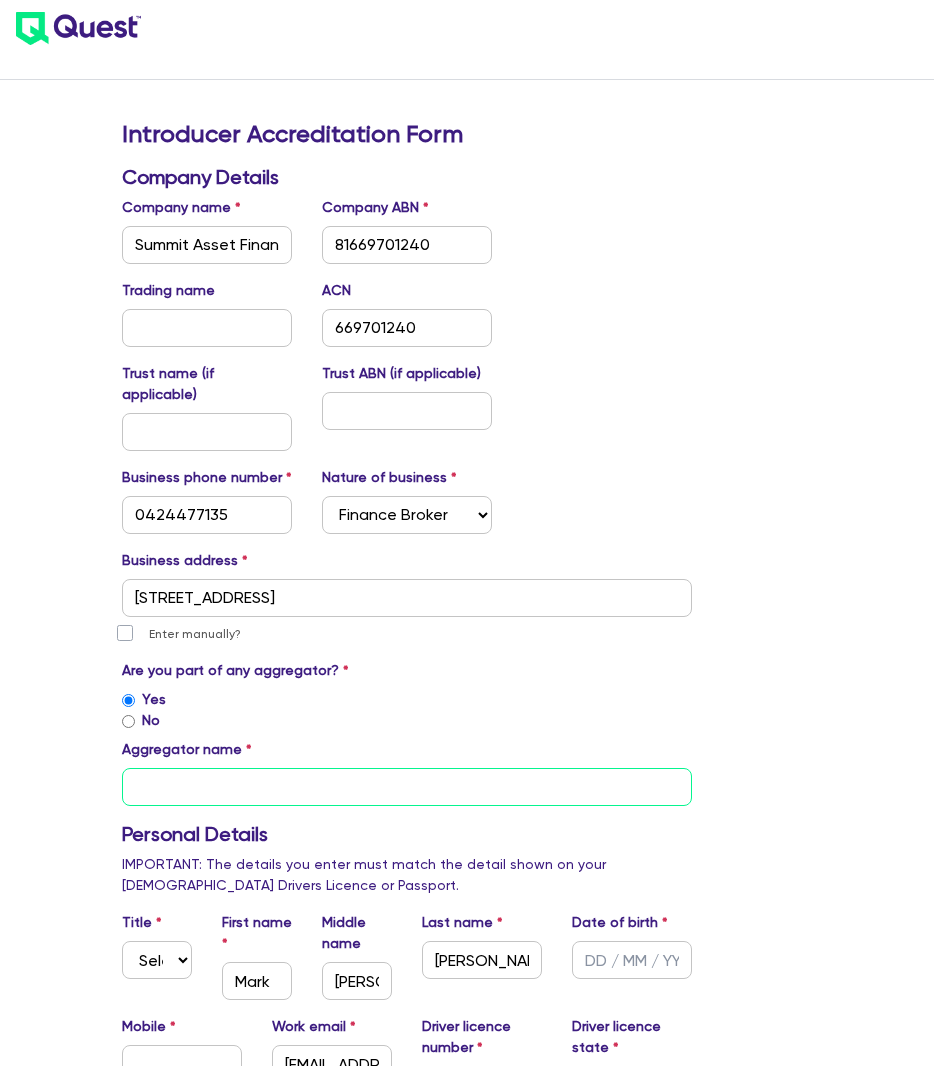 click at bounding box center [407, 787] 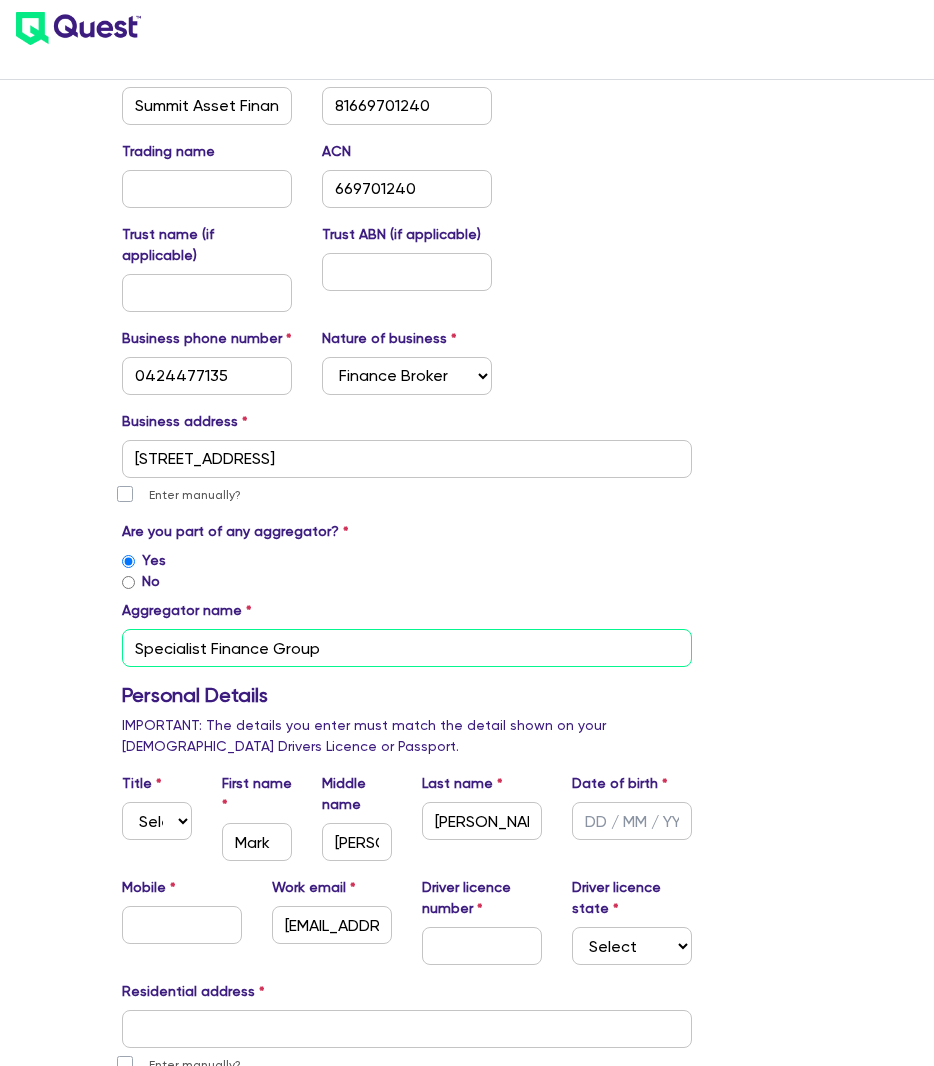 scroll, scrollTop: 200, scrollLeft: 0, axis: vertical 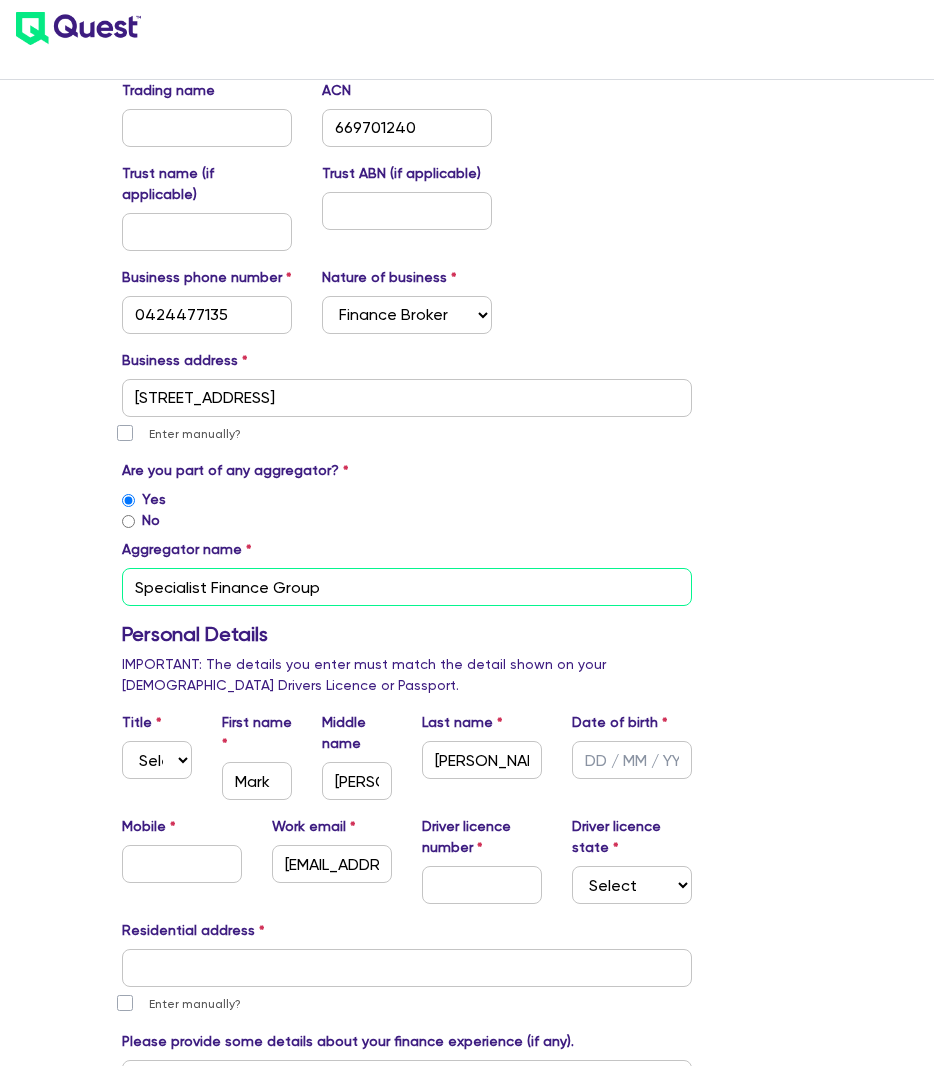 type on "Specialist Finance Group" 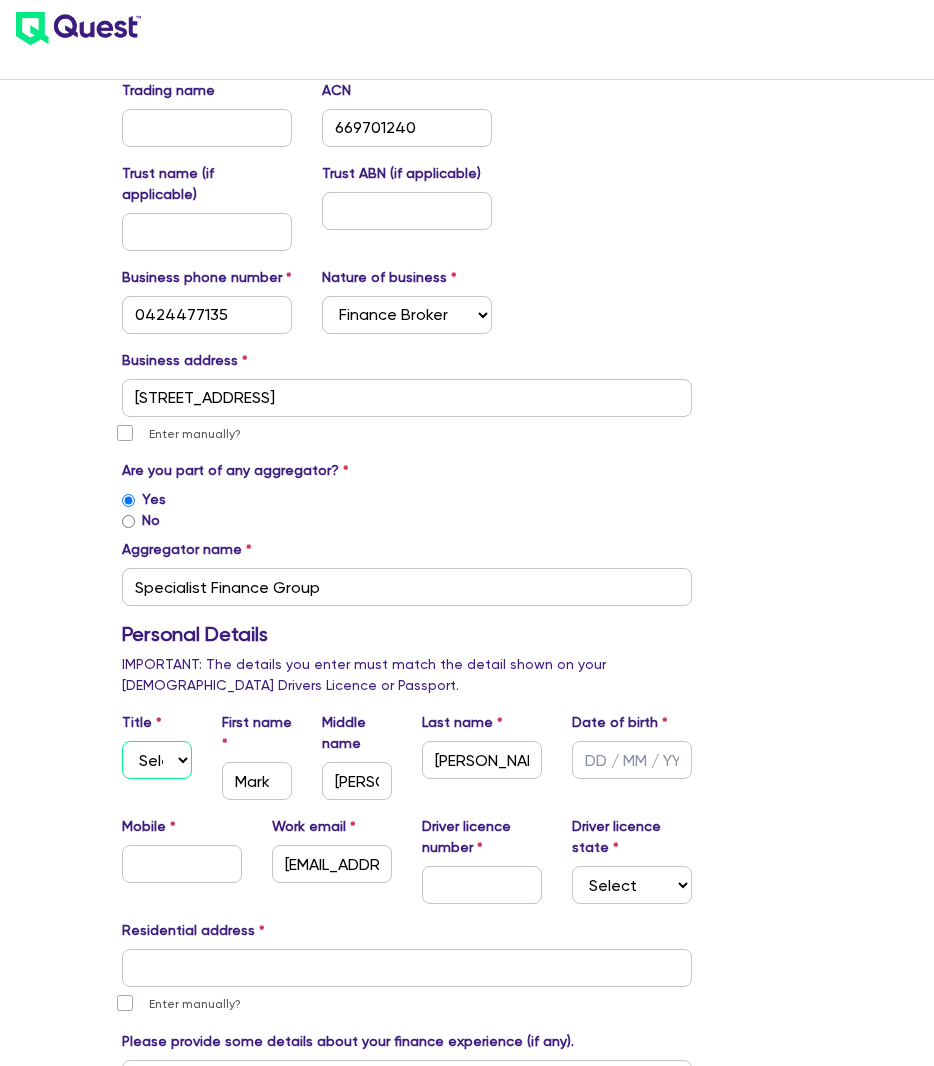 click on "Select Mr Mrs Ms Miss Dr" at bounding box center (157, 760) 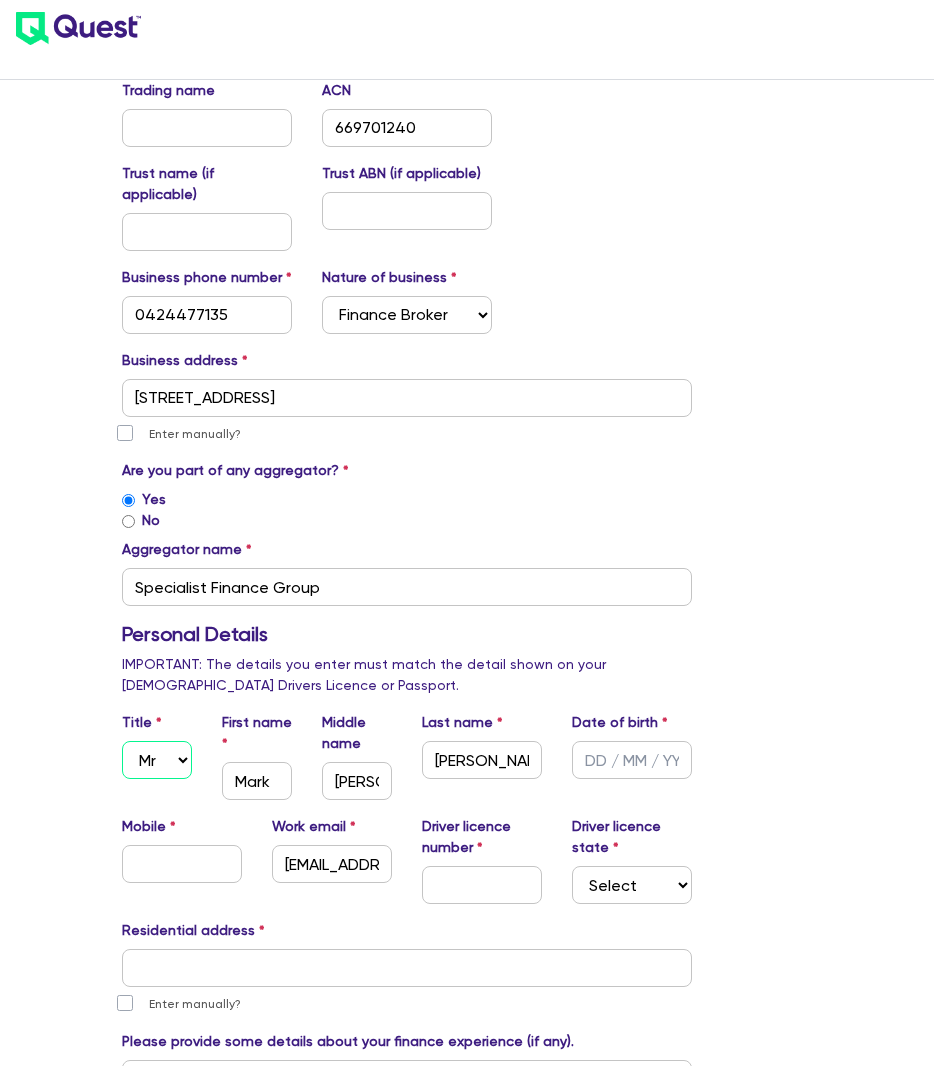 click on "Select Mr Mrs Ms Miss Dr" at bounding box center [157, 760] 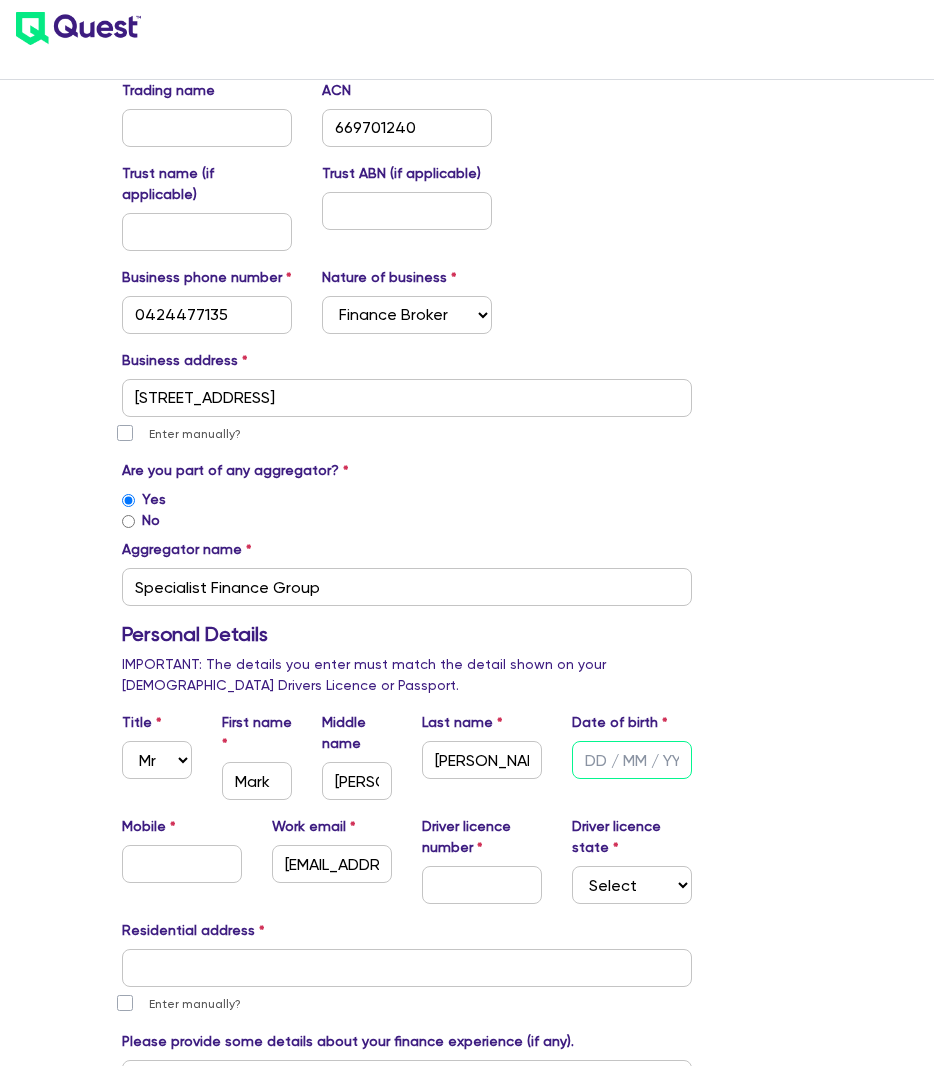 click at bounding box center (632, 760) 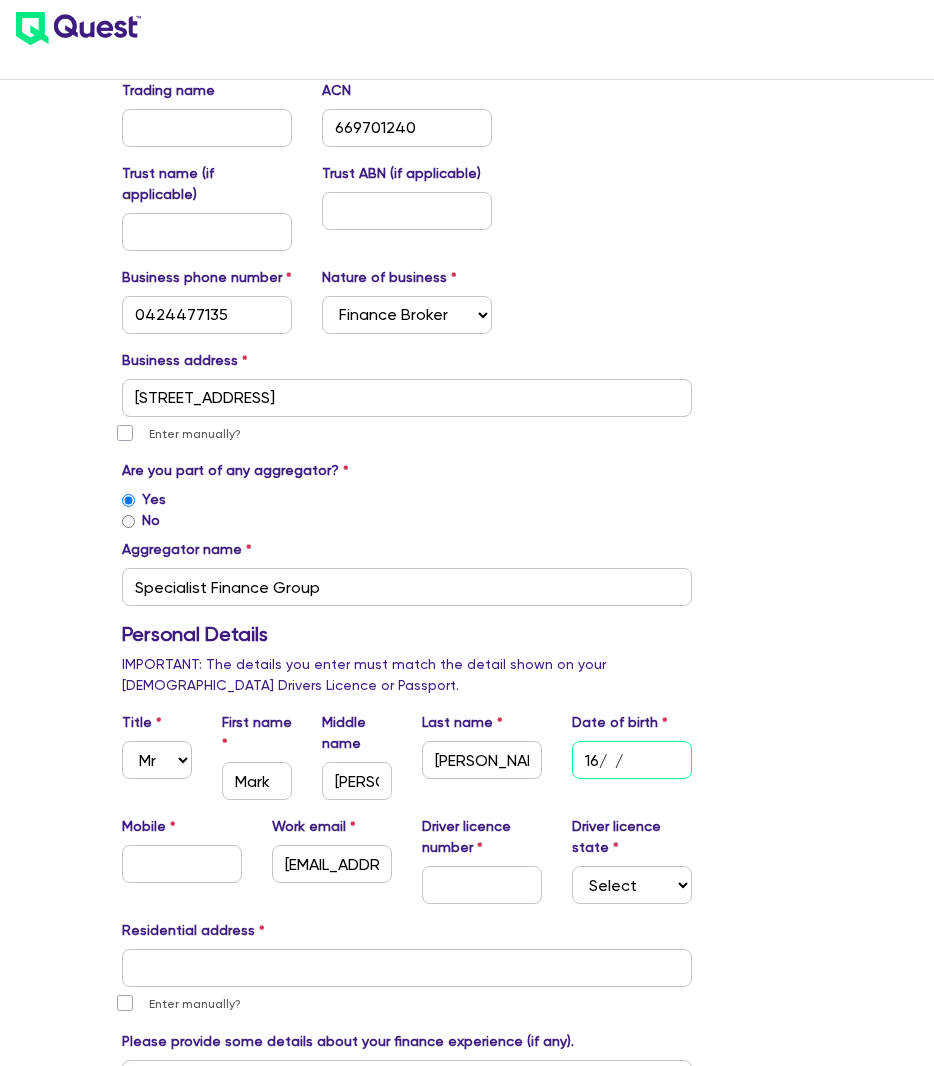 drag, startPoint x: 595, startPoint y: 743, endPoint x: 604, endPoint y: 737, distance: 10.816654 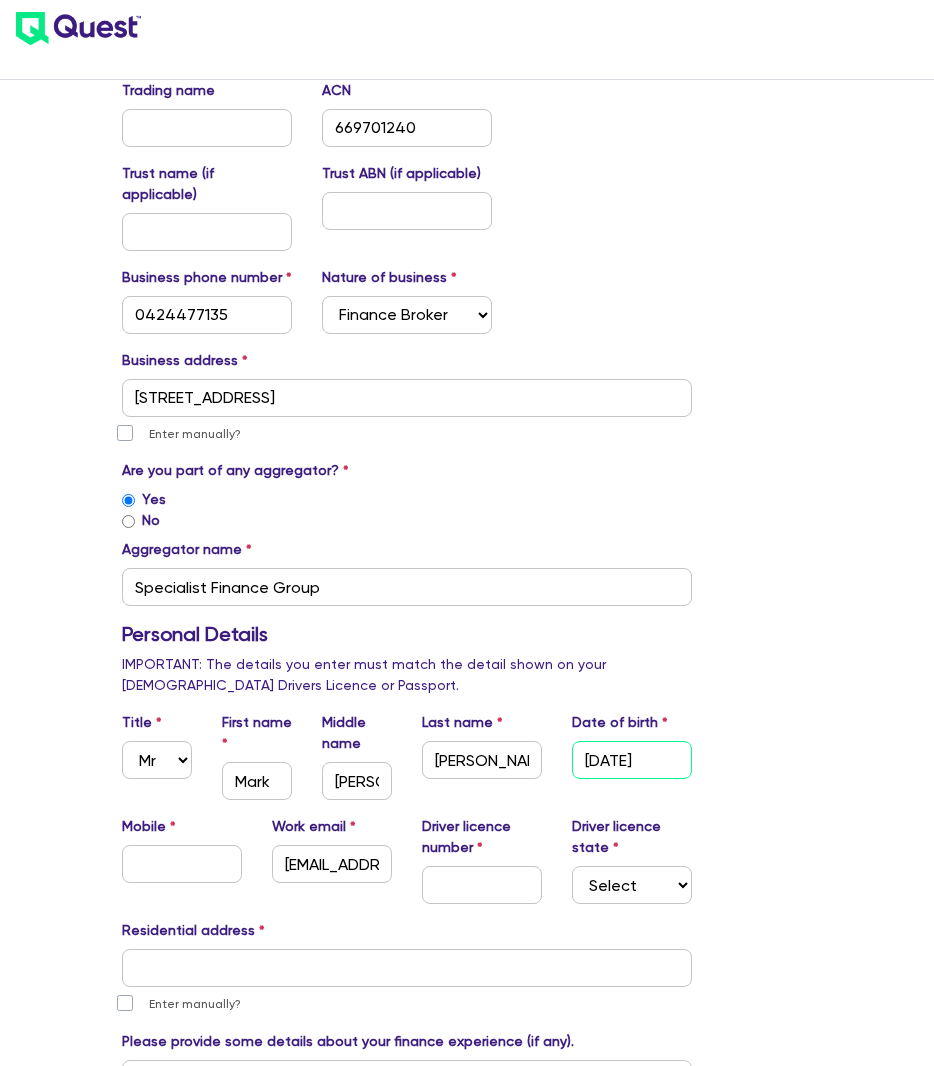 type on "[DATE]" 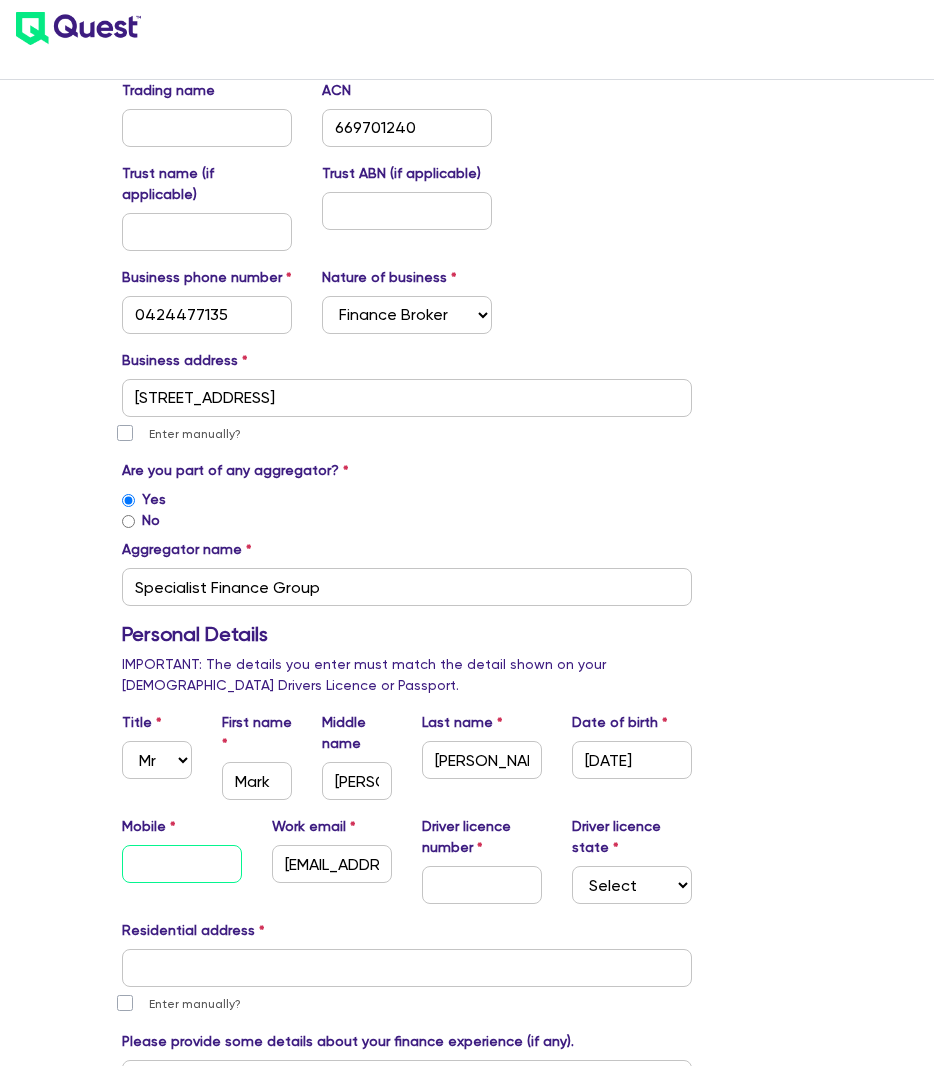 click at bounding box center (182, 864) 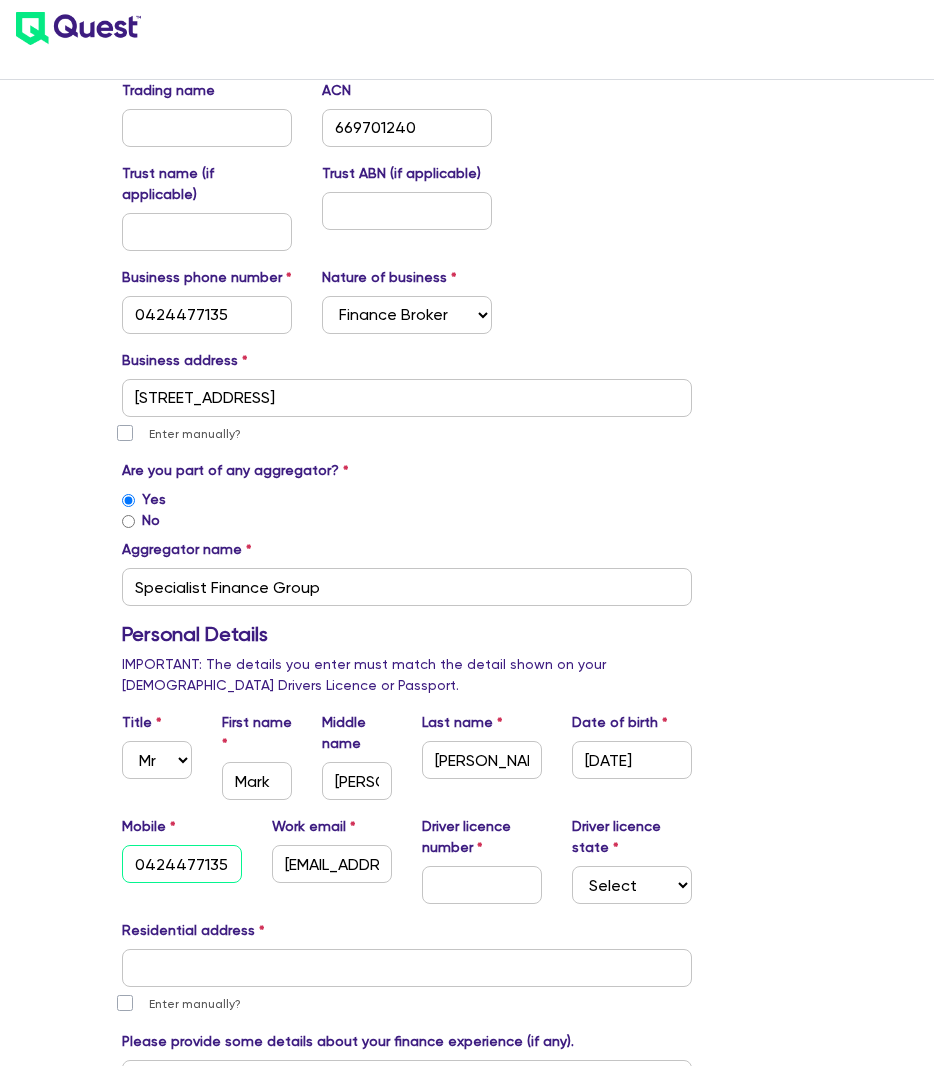 type on "0424477135" 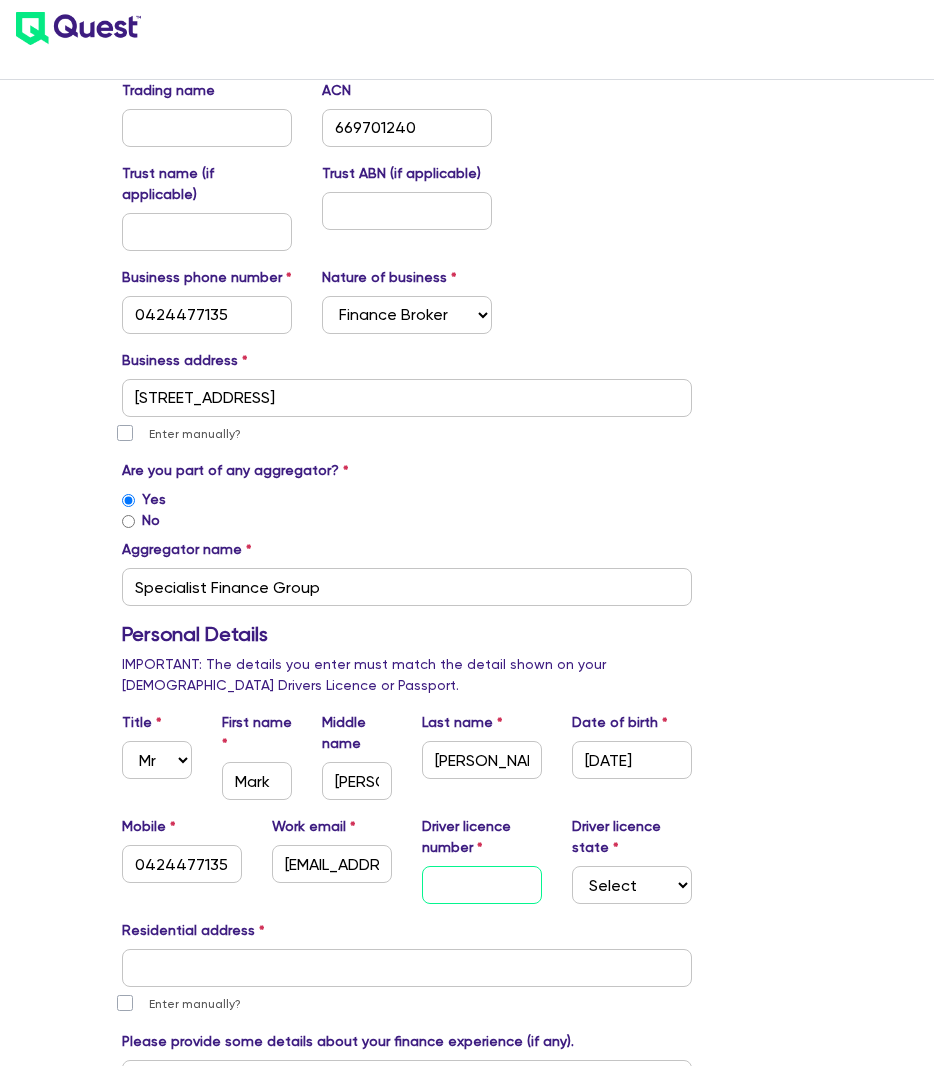 click at bounding box center (482, 885) 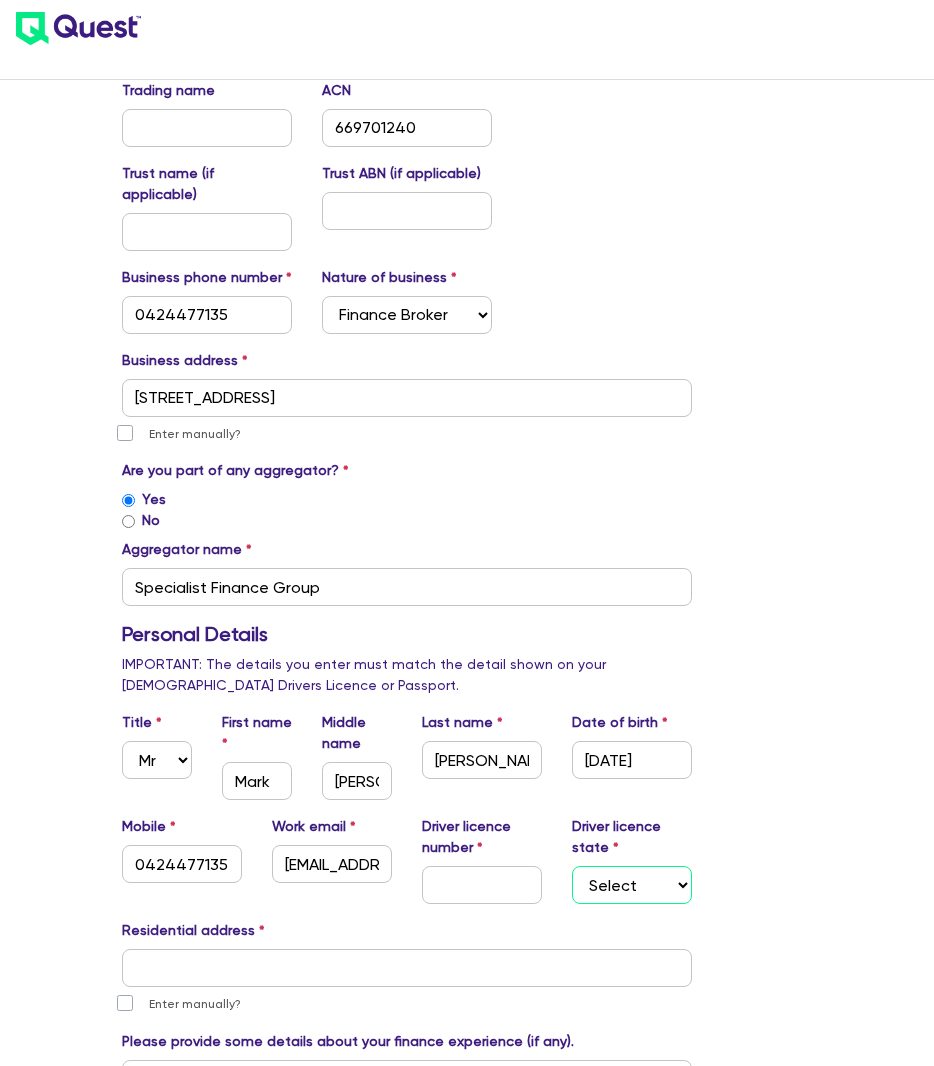 click on "Select [GEOGRAPHIC_DATA] [GEOGRAPHIC_DATA] [GEOGRAPHIC_DATA] [GEOGRAPHIC_DATA] [GEOGRAPHIC_DATA] SA [GEOGRAPHIC_DATA] [GEOGRAPHIC_DATA]" at bounding box center [632, 885] 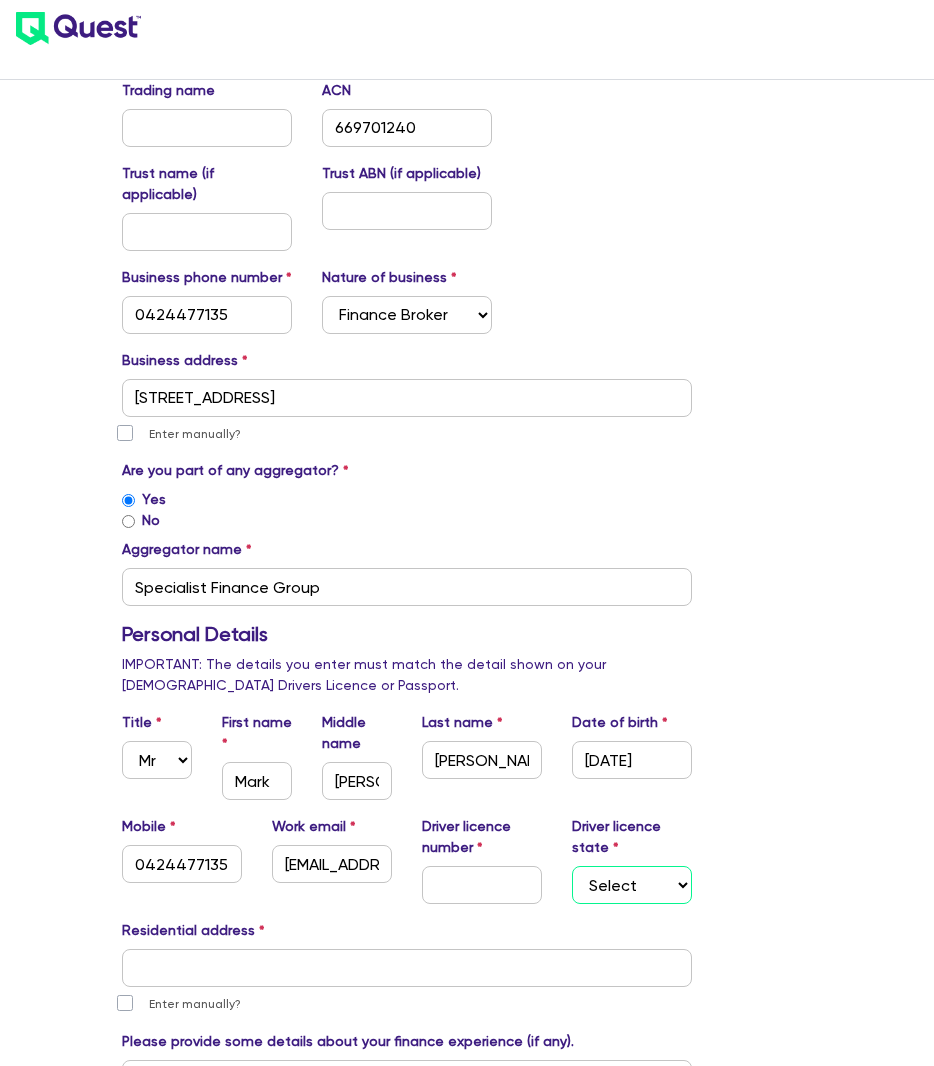 select on "[GEOGRAPHIC_DATA]" 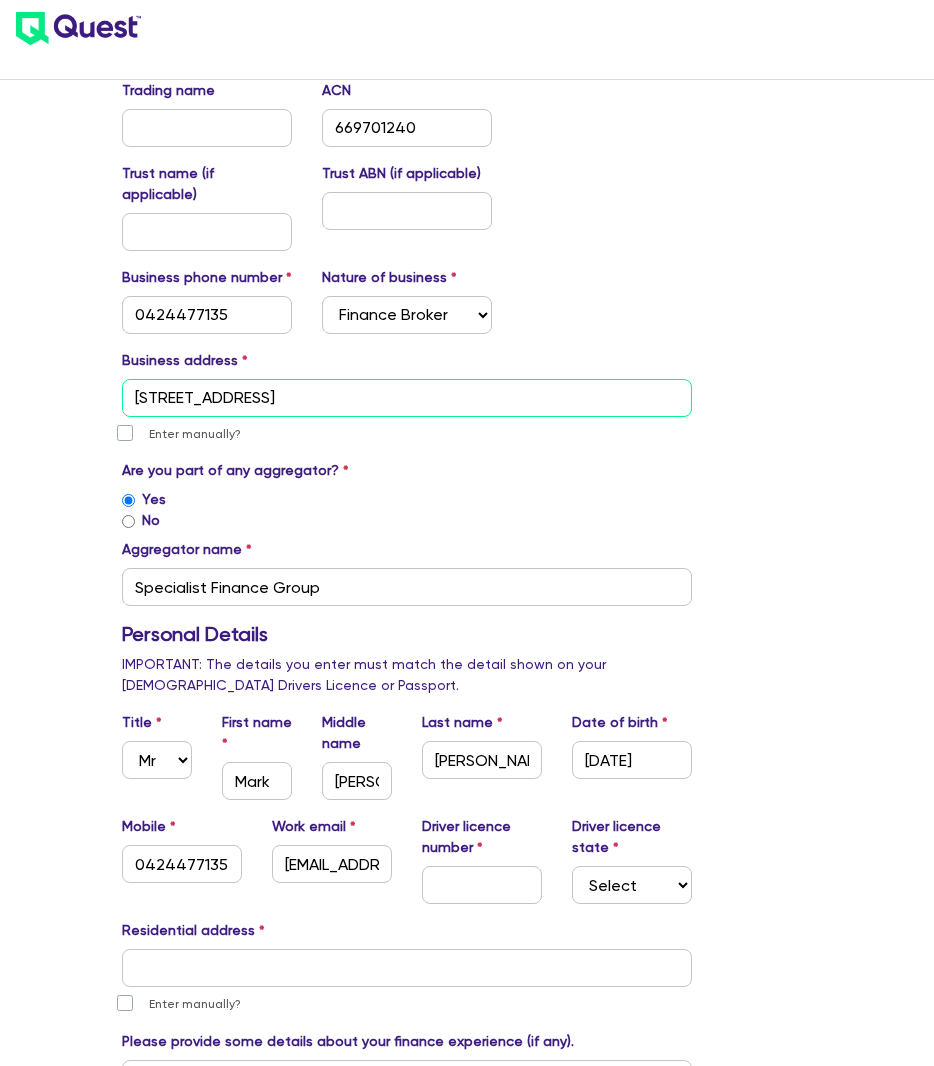 drag, startPoint x: 459, startPoint y: 372, endPoint x: 98, endPoint y: 393, distance: 361.6103 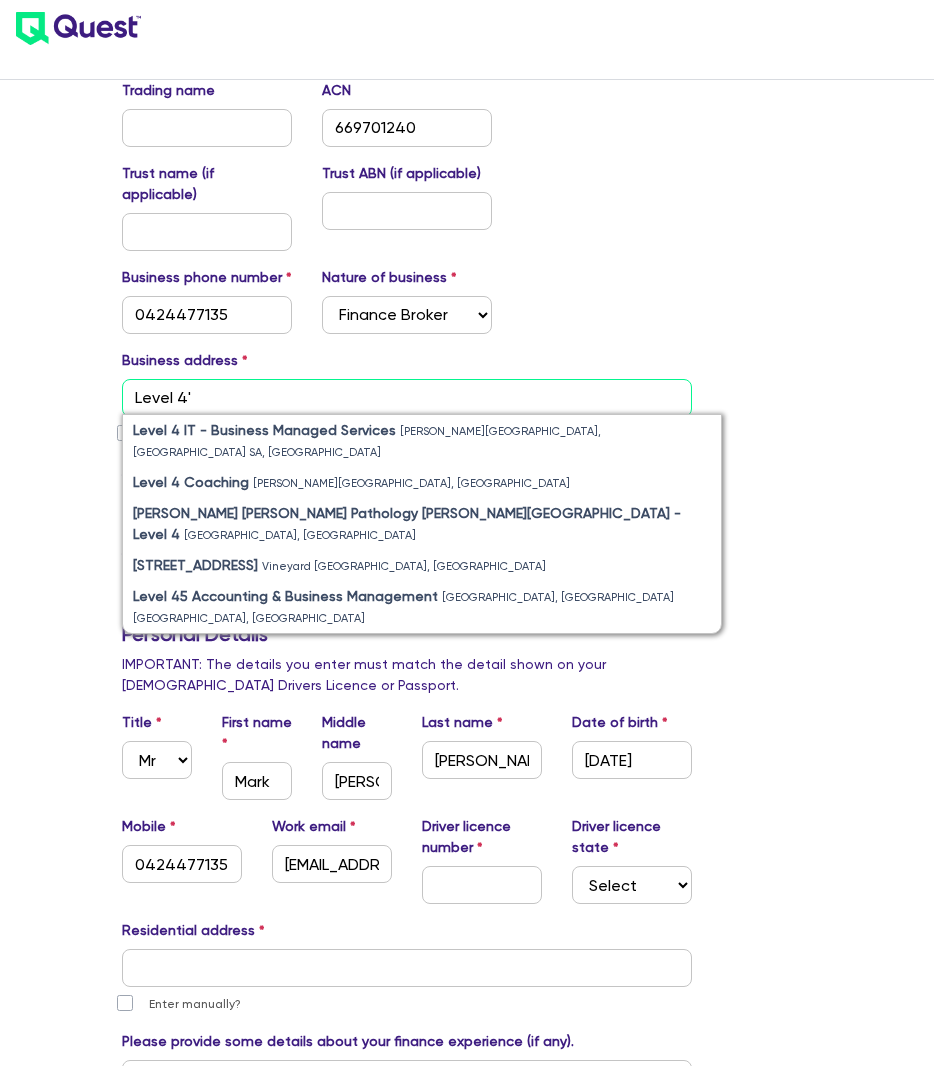 click on "Submit" at bounding box center [467, 2244] 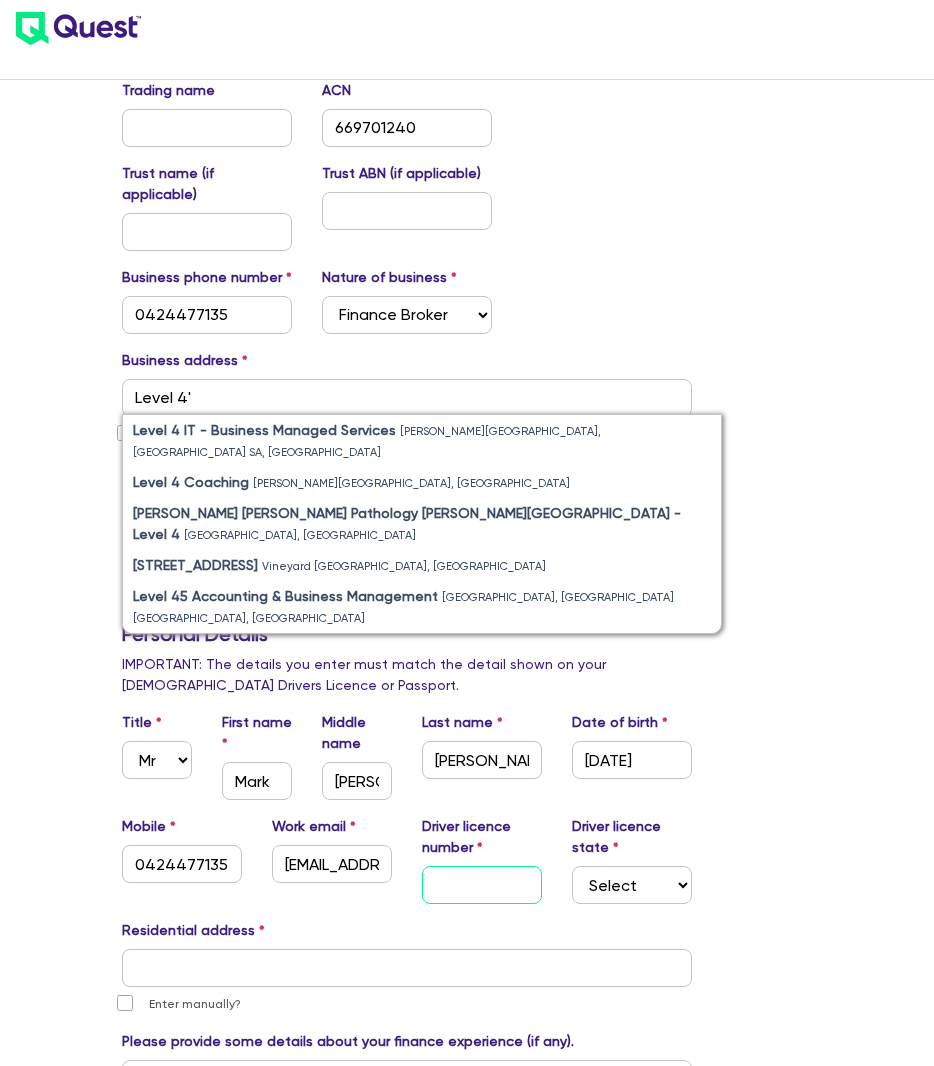 type on "[STREET_ADDRESS]" 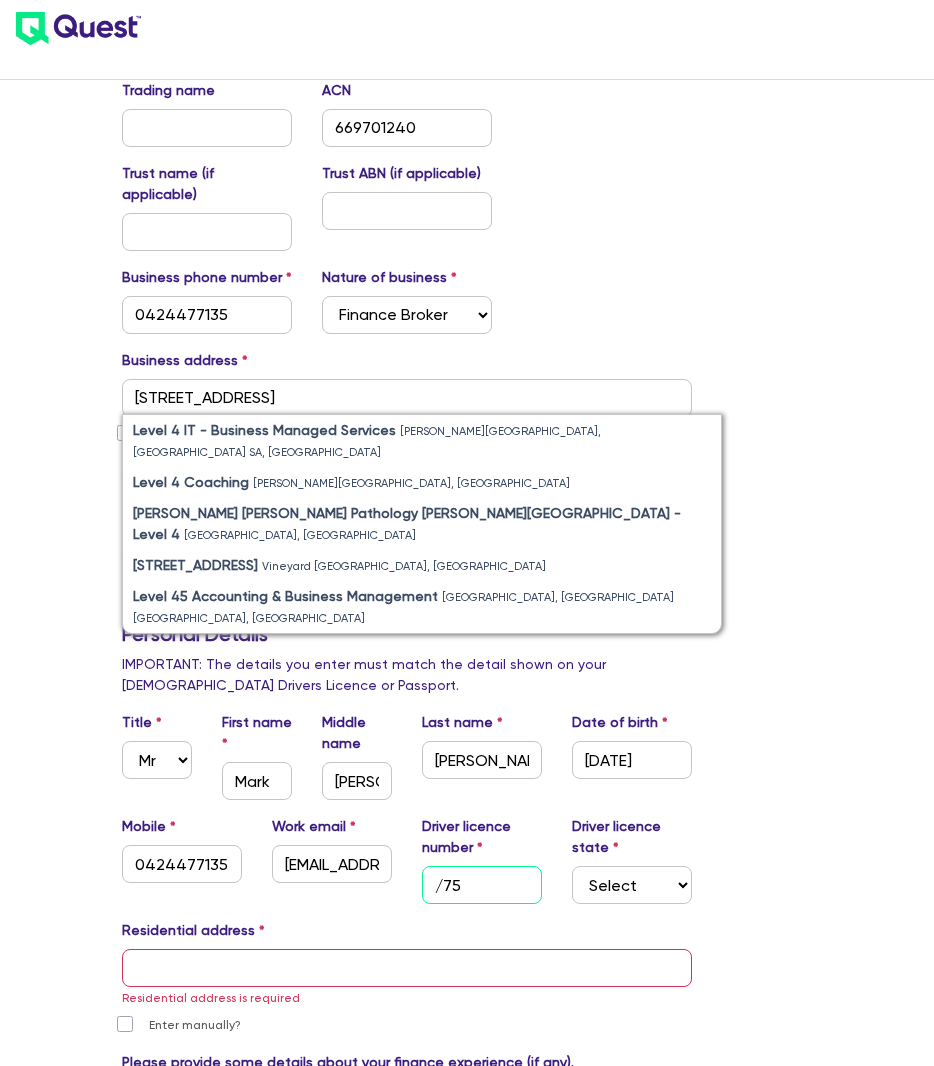 type on "/75" 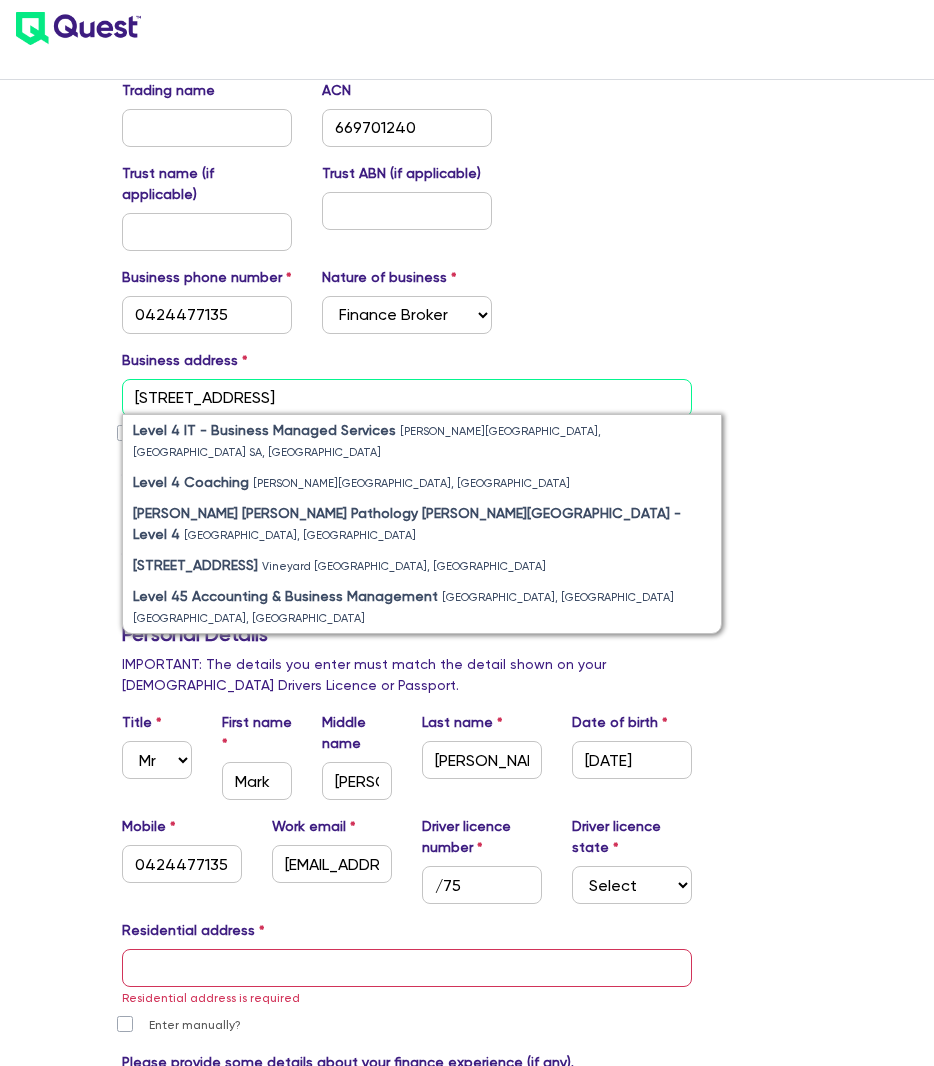 click on "[STREET_ADDRESS]" at bounding box center (407, 398) 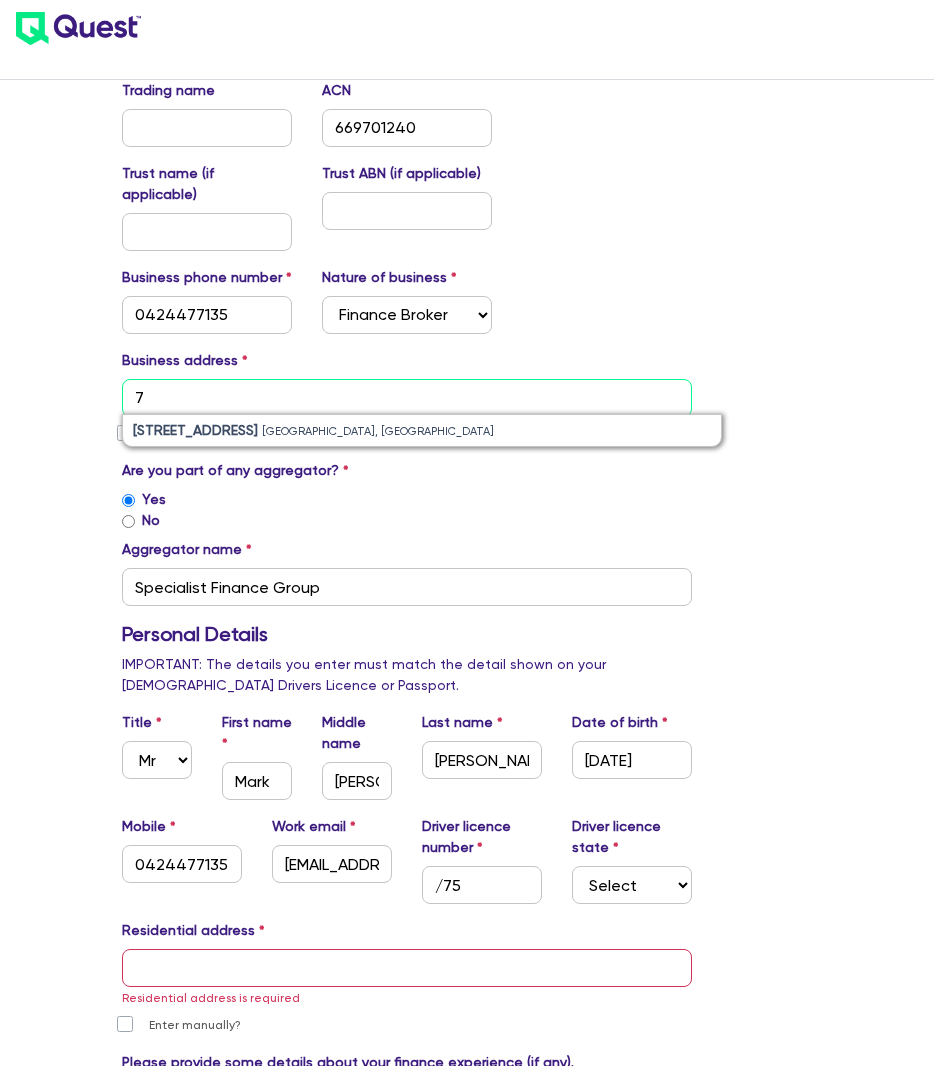 type on "7" 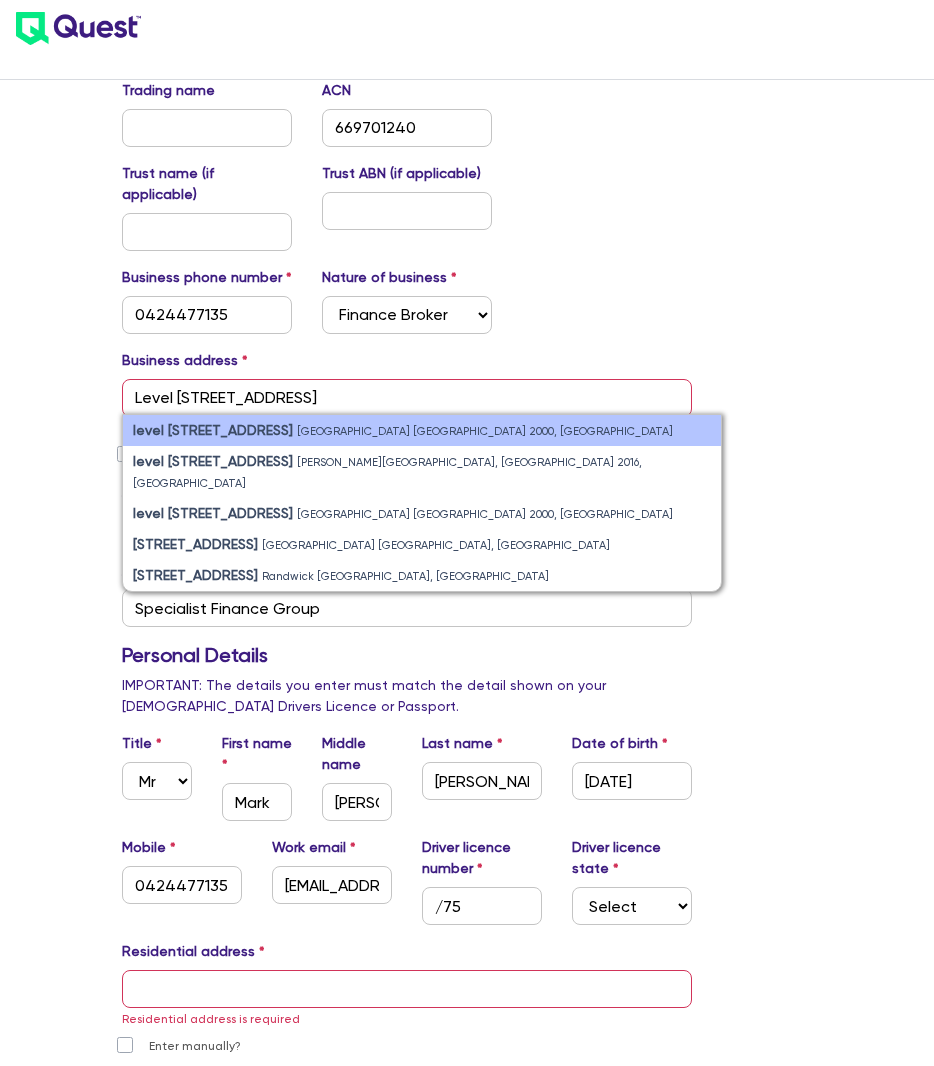 click on "[GEOGRAPHIC_DATA] [GEOGRAPHIC_DATA] 2000, [GEOGRAPHIC_DATA]" at bounding box center [485, 431] 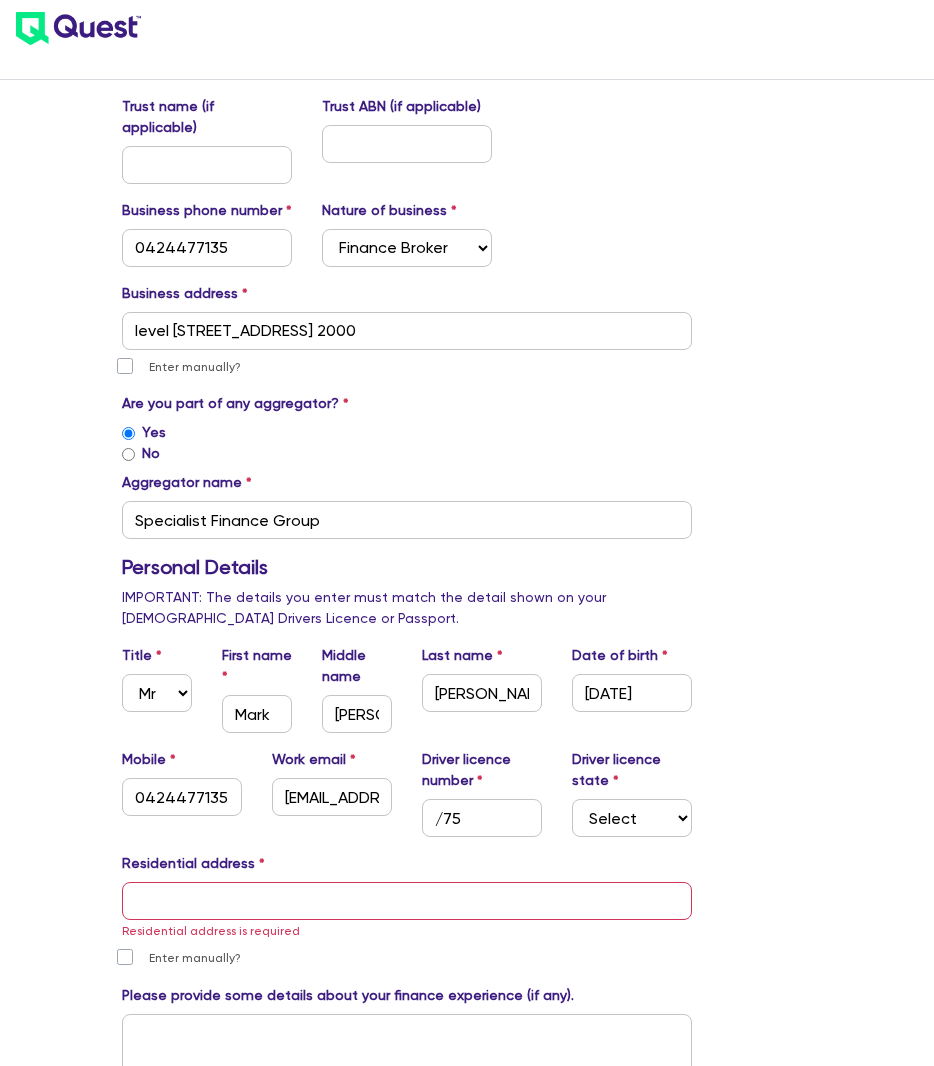 scroll, scrollTop: 400, scrollLeft: 0, axis: vertical 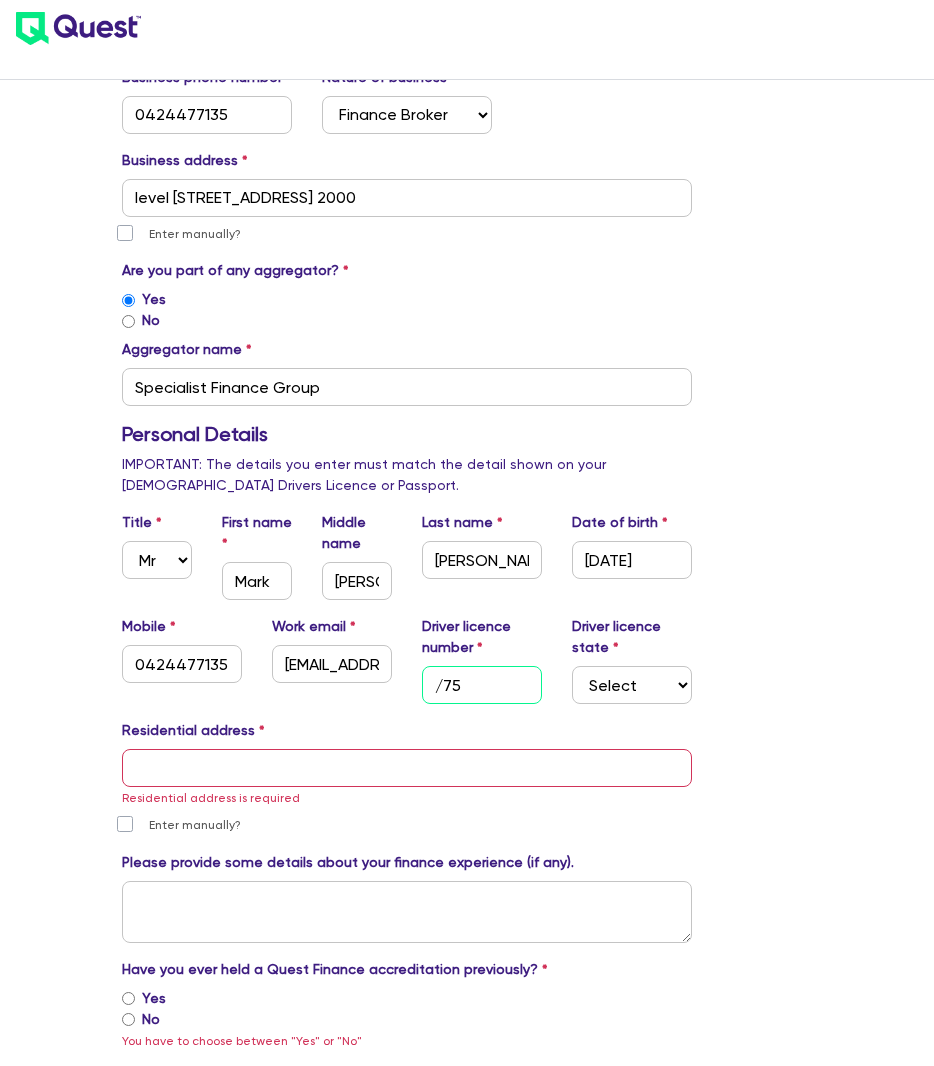 drag, startPoint x: 473, startPoint y: 671, endPoint x: 417, endPoint y: 673, distance: 56.0357 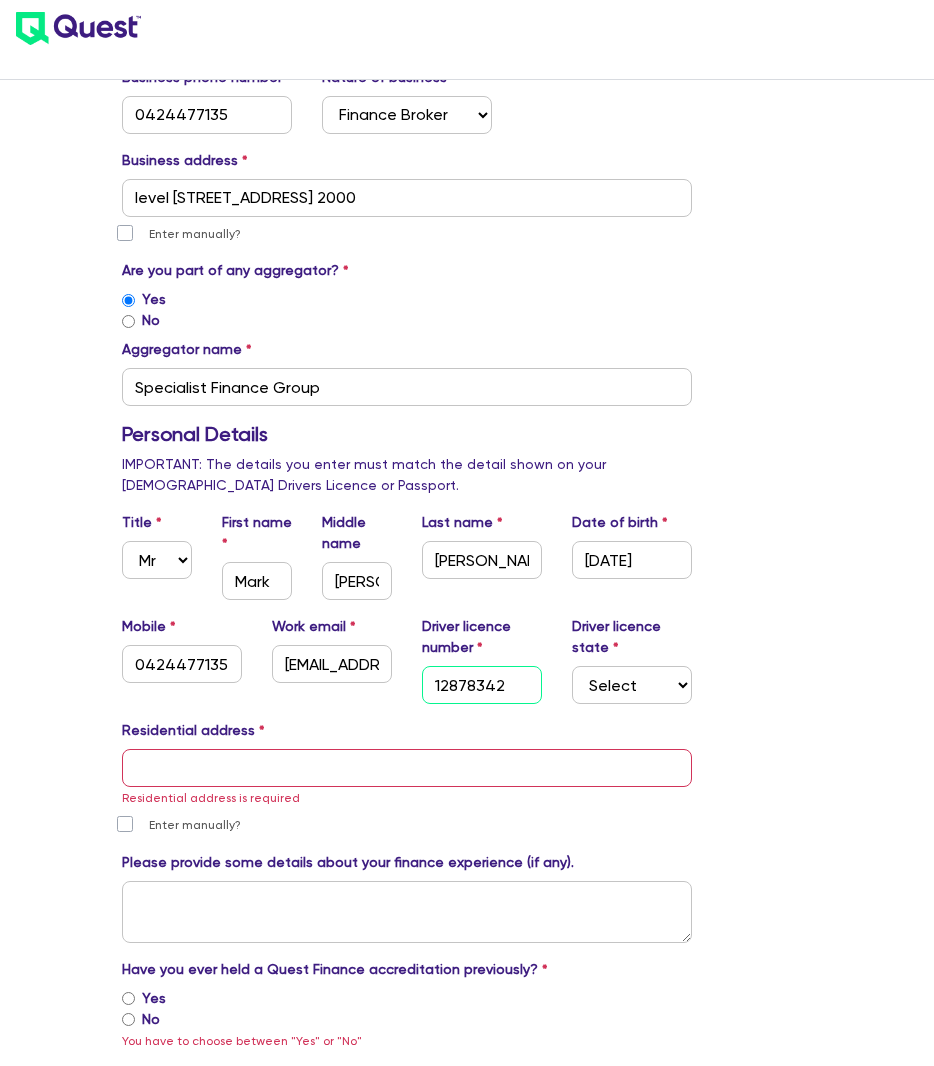 type on "12878342" 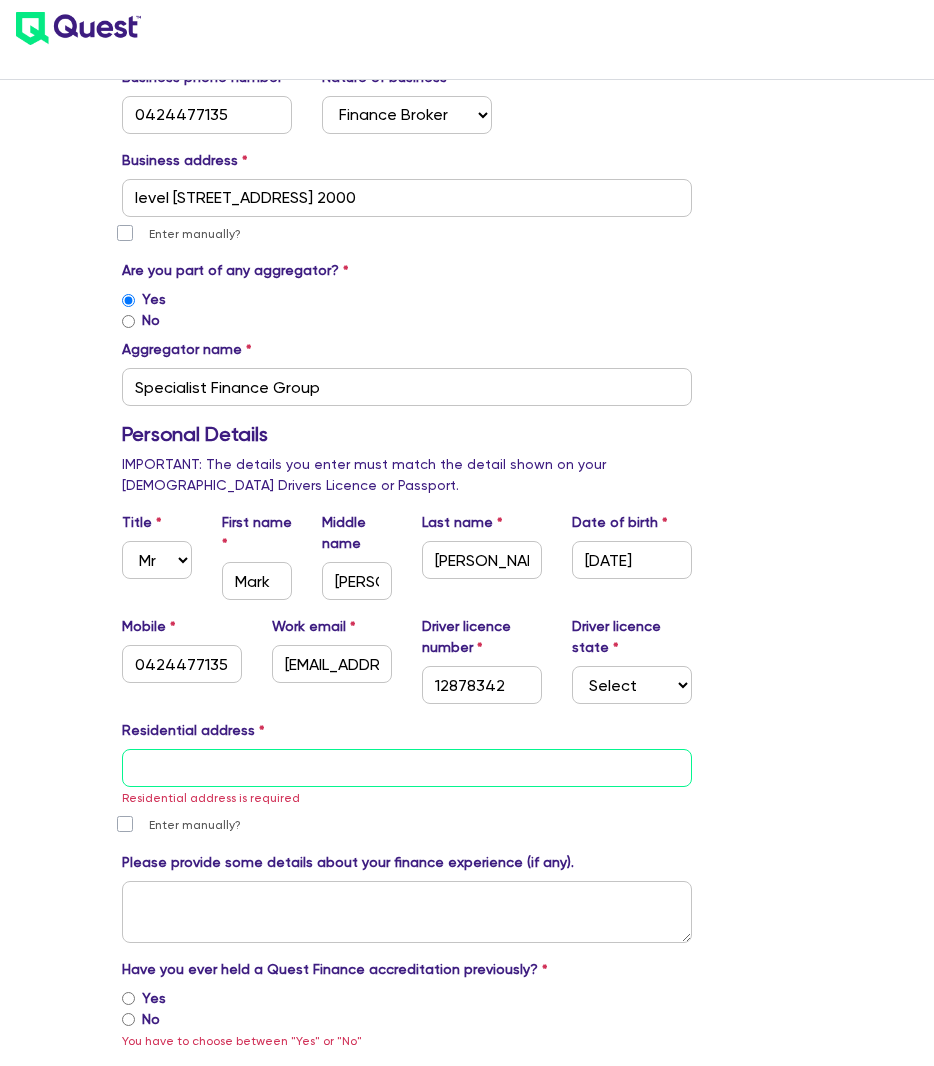 click at bounding box center [407, 768] 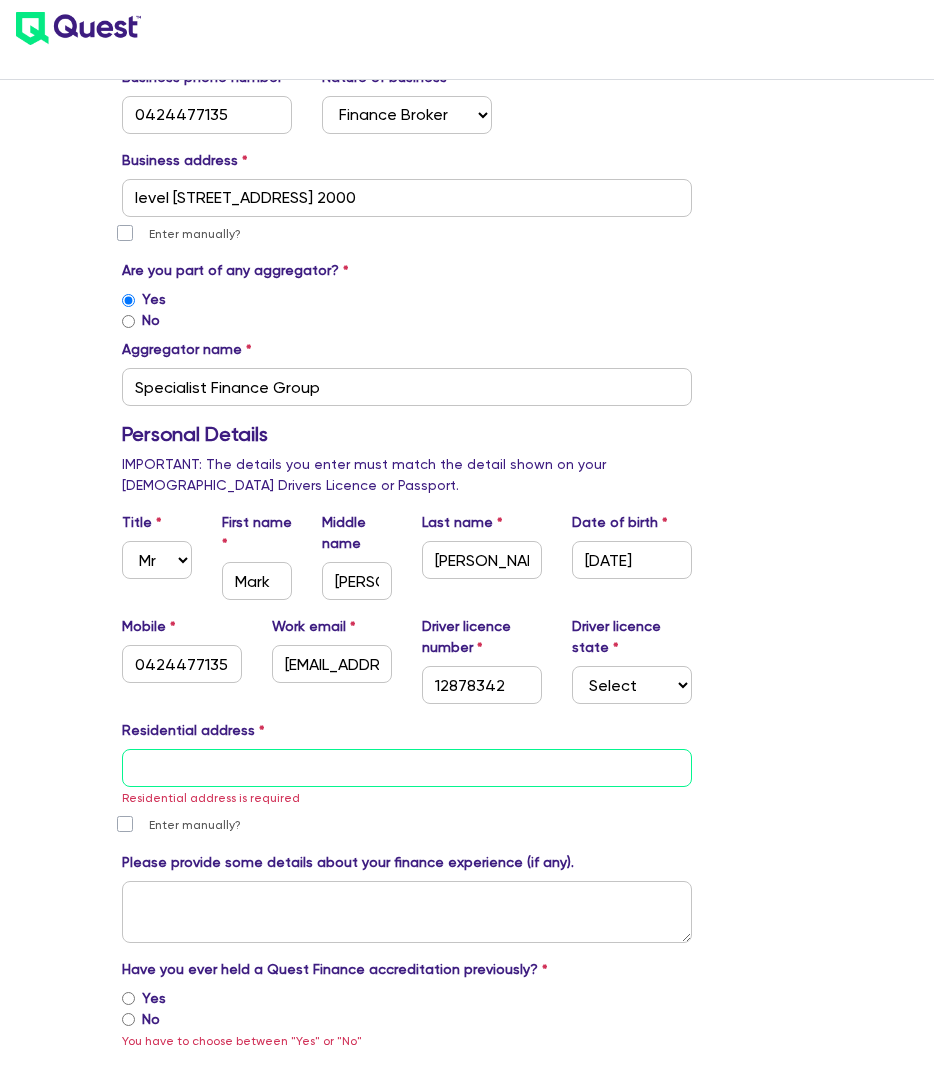 type on "[STREET_ADDRESS]" 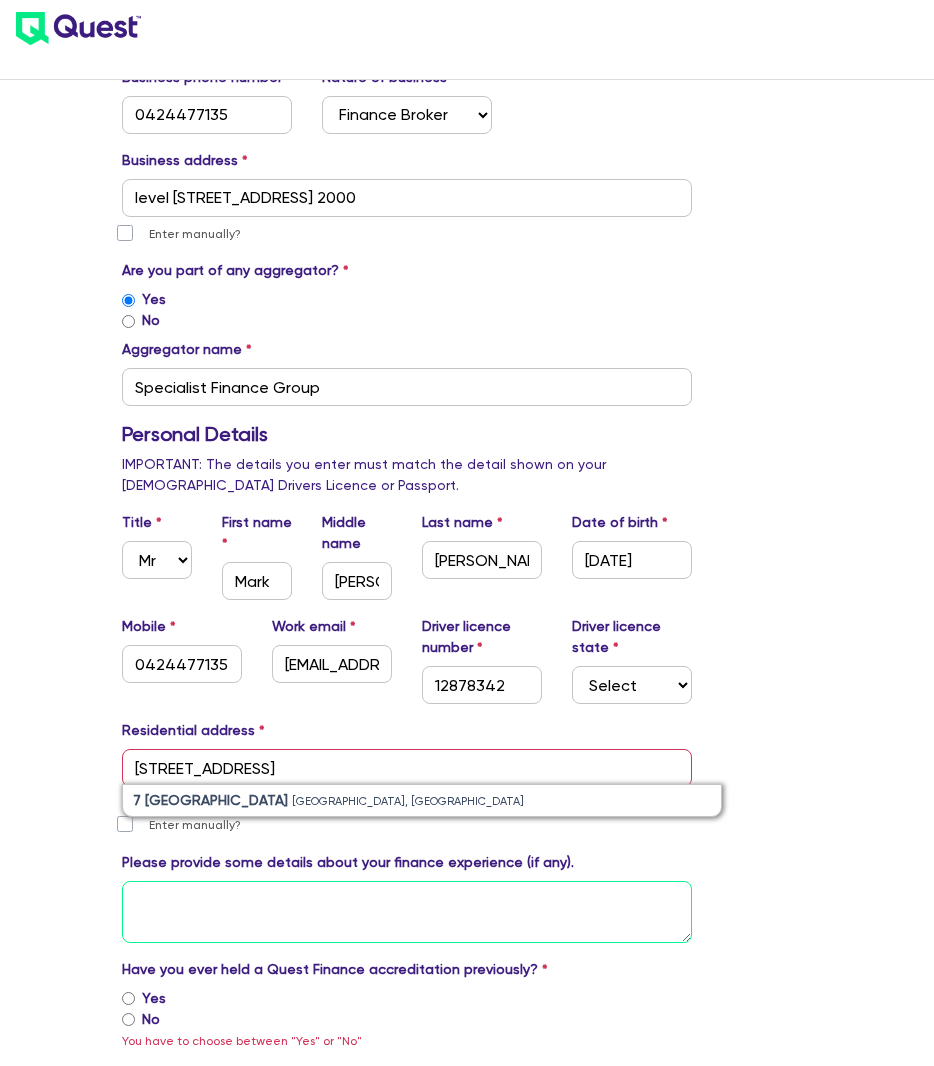click at bounding box center [407, 912] 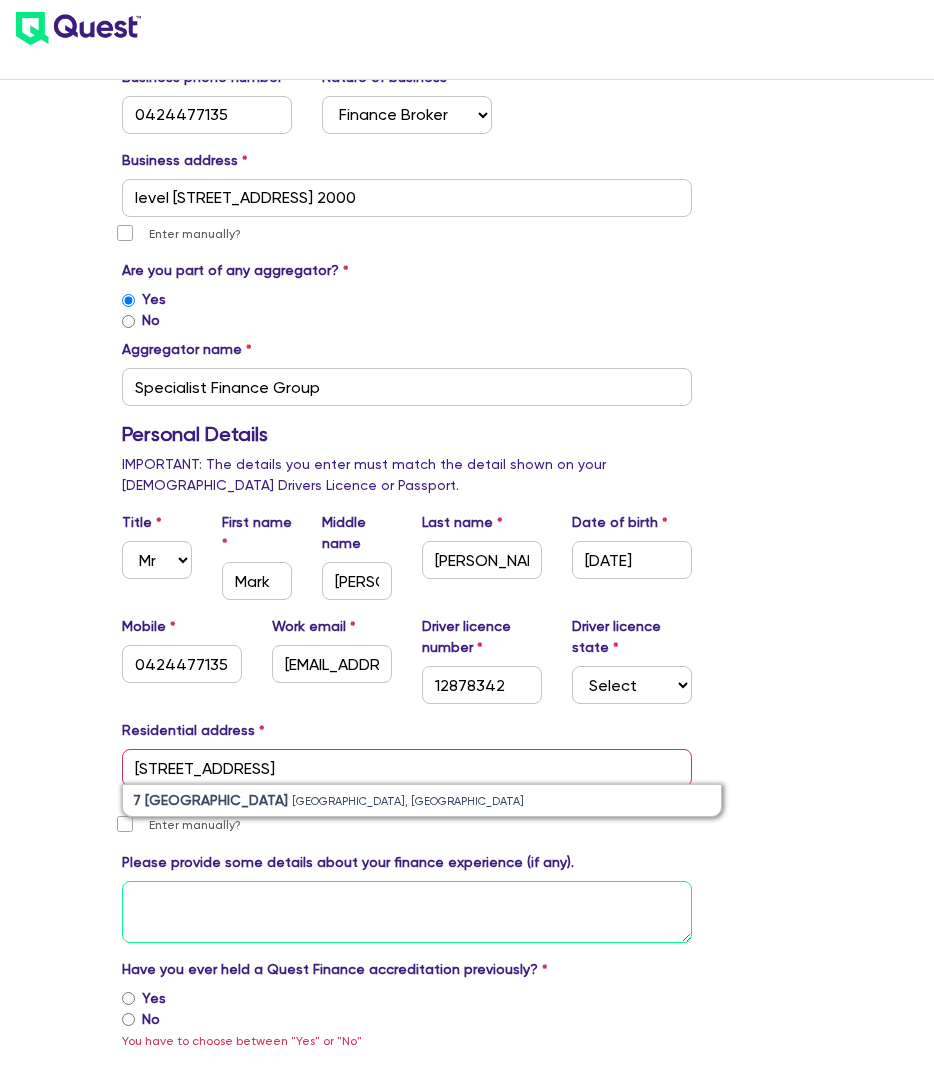 type 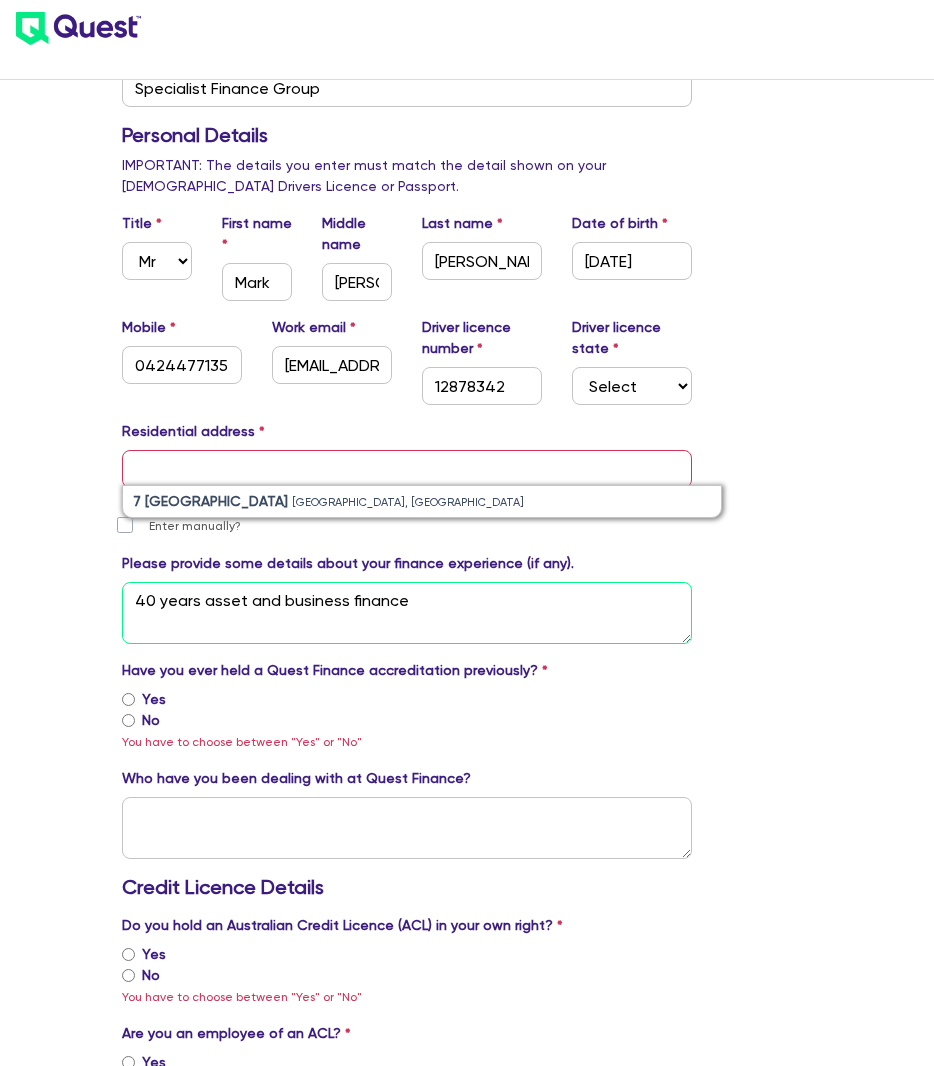 scroll, scrollTop: 700, scrollLeft: 0, axis: vertical 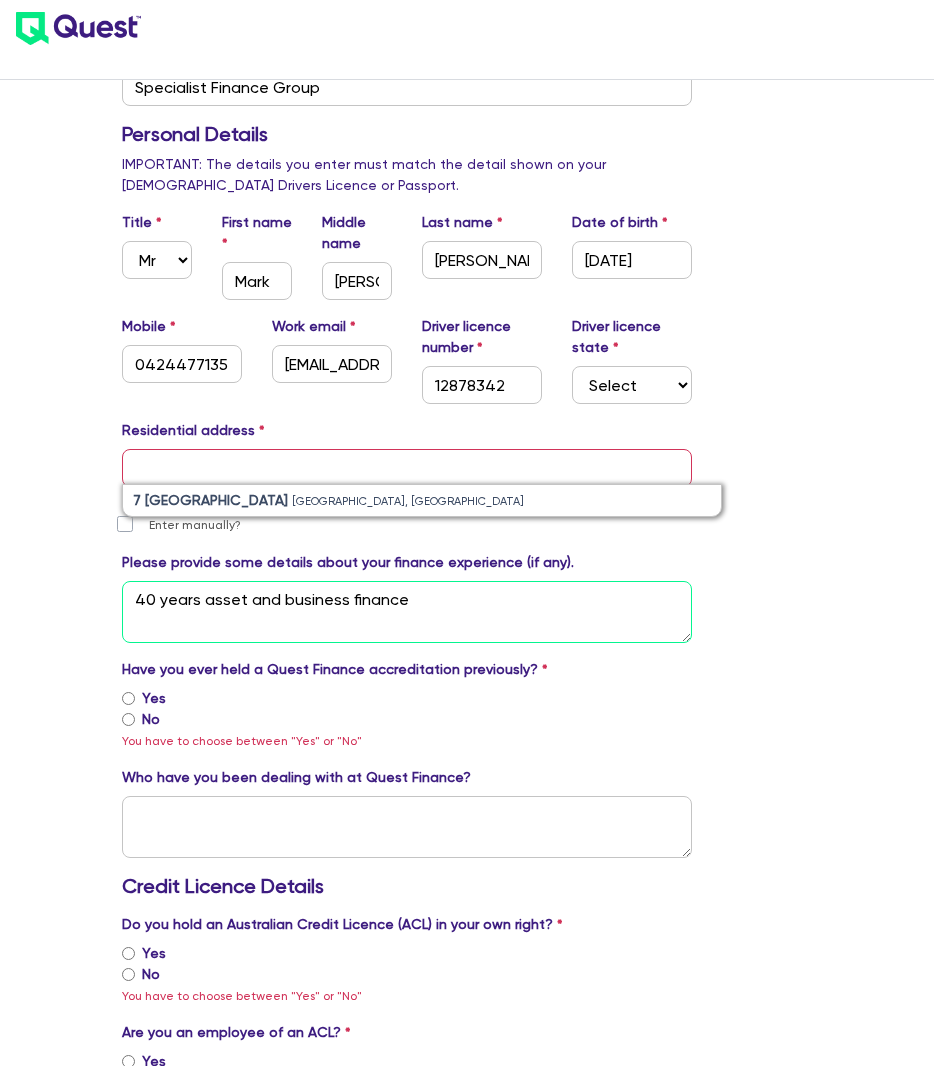 type on "40 years asset and business finance" 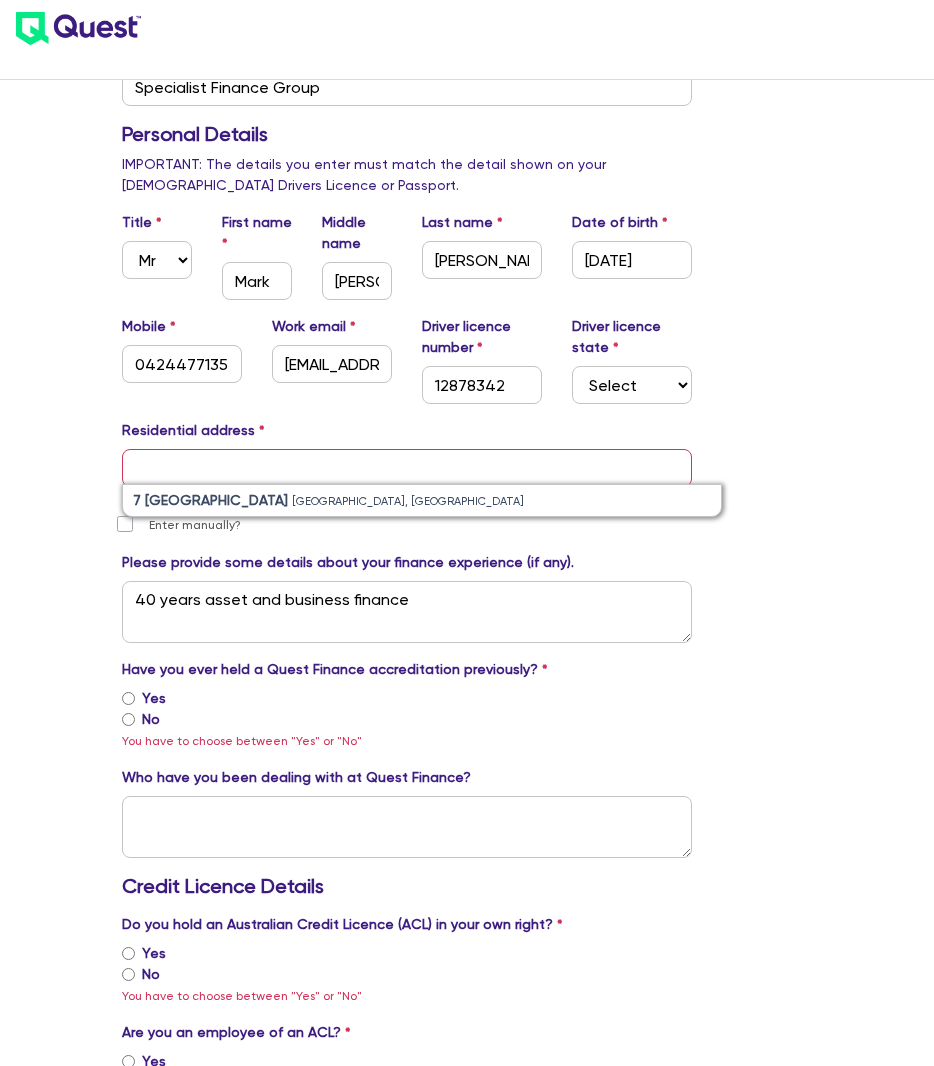 click on "No" at bounding box center (128, 719) 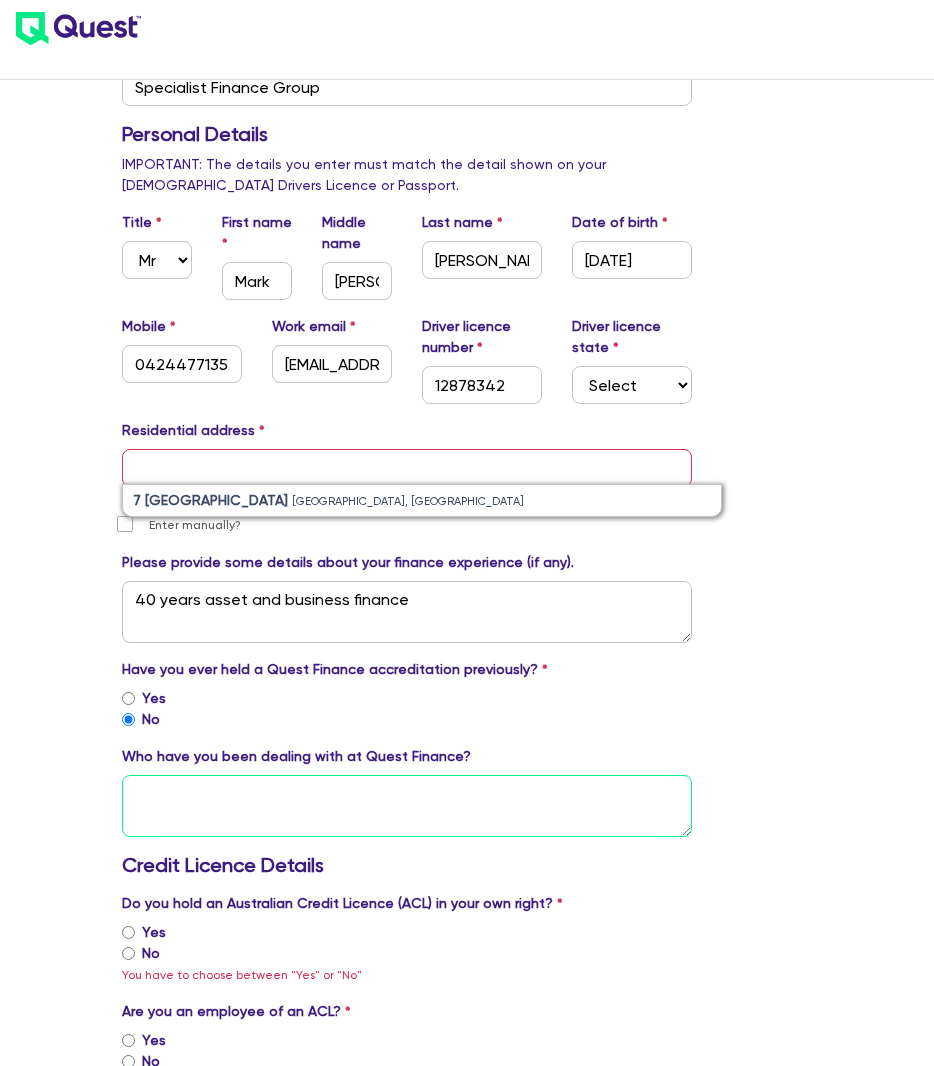 click at bounding box center [407, 806] 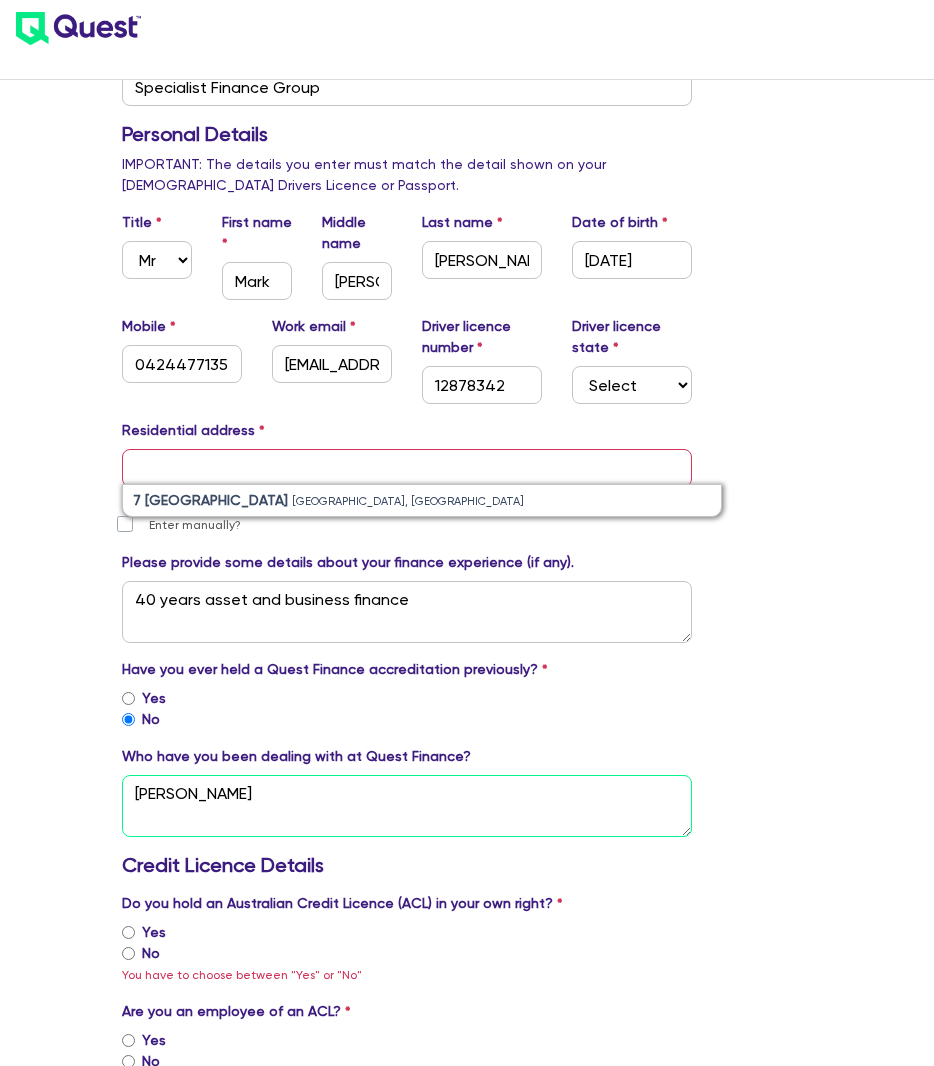 type on "[PERSON_NAME]" 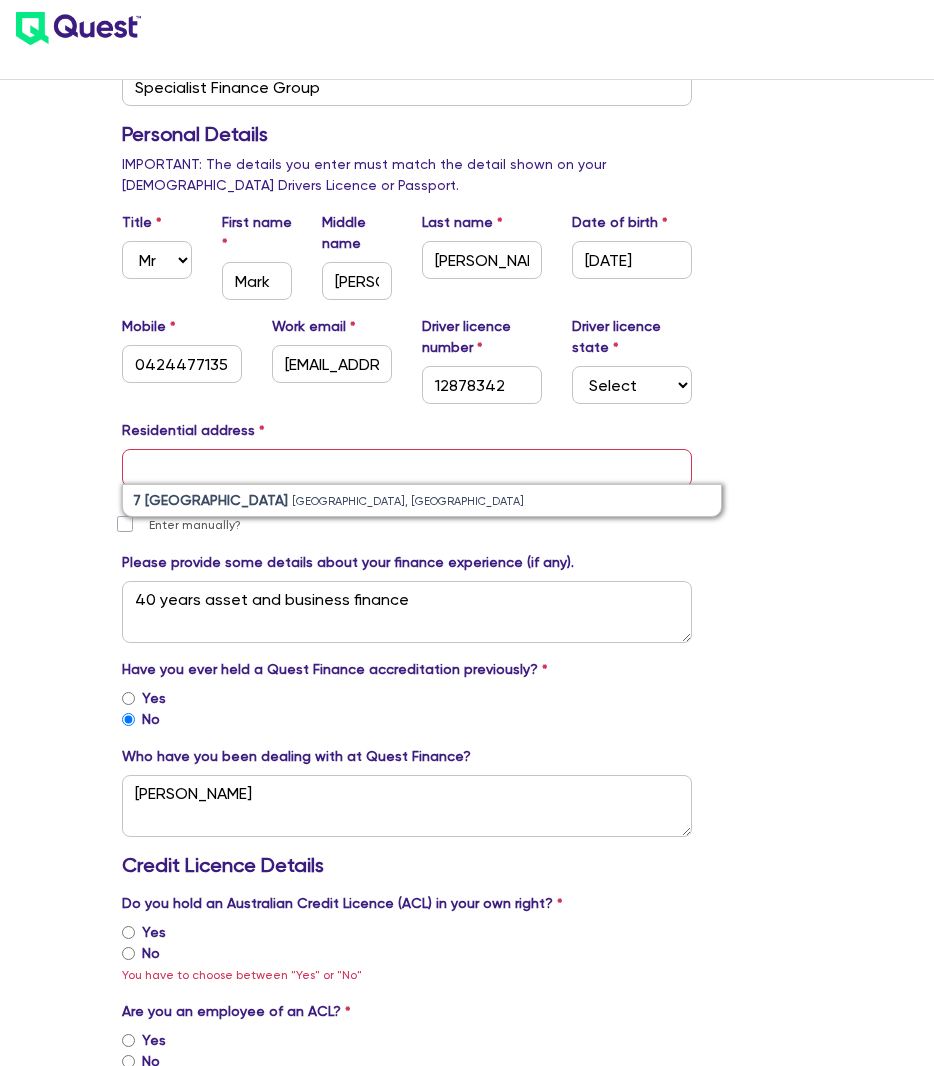 click on "No" at bounding box center [128, 953] 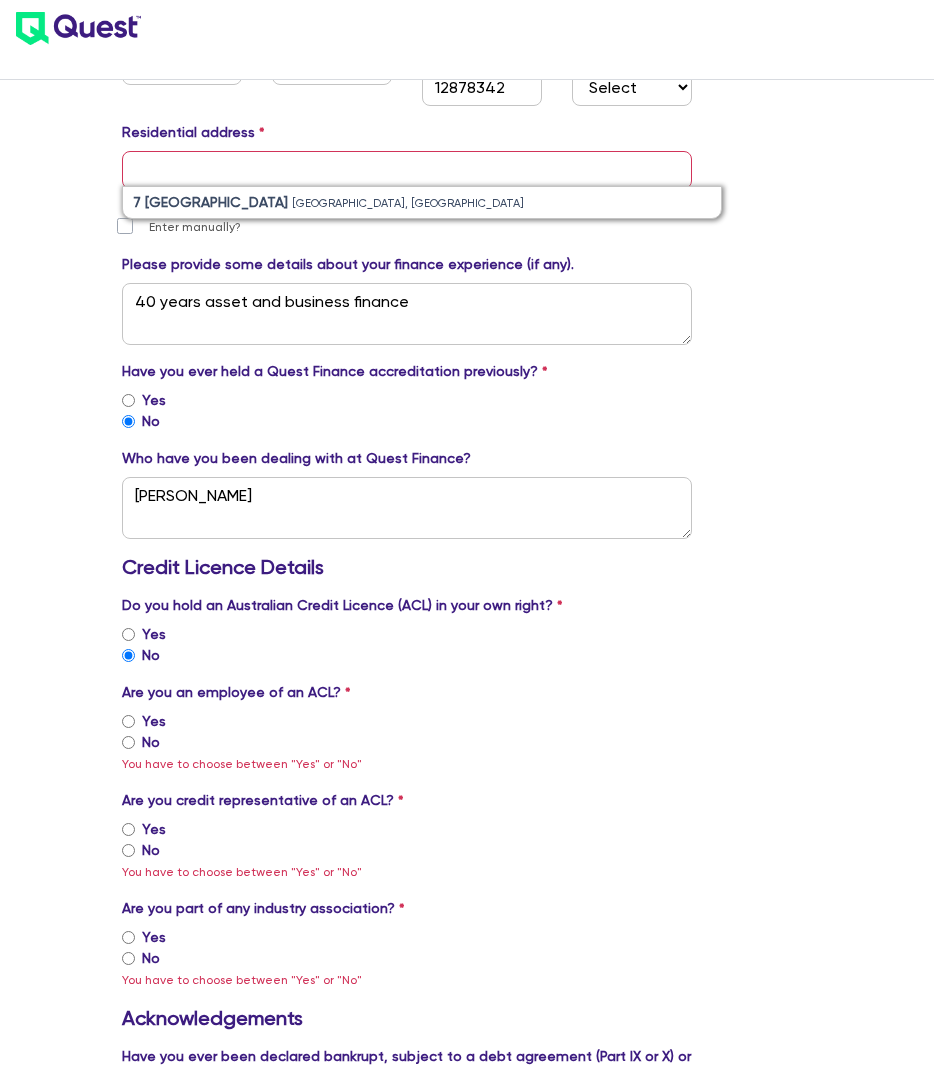 scroll, scrollTop: 1000, scrollLeft: 0, axis: vertical 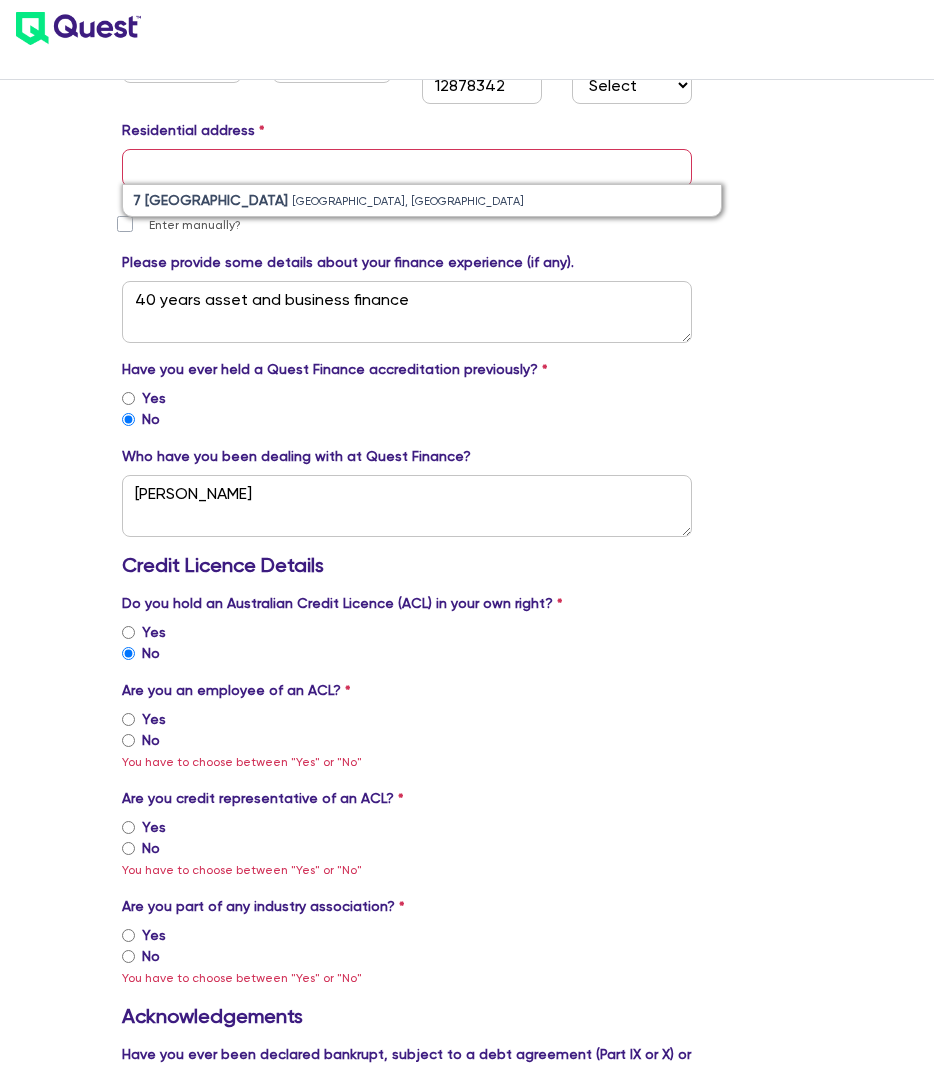 click on "No" at bounding box center [128, 740] 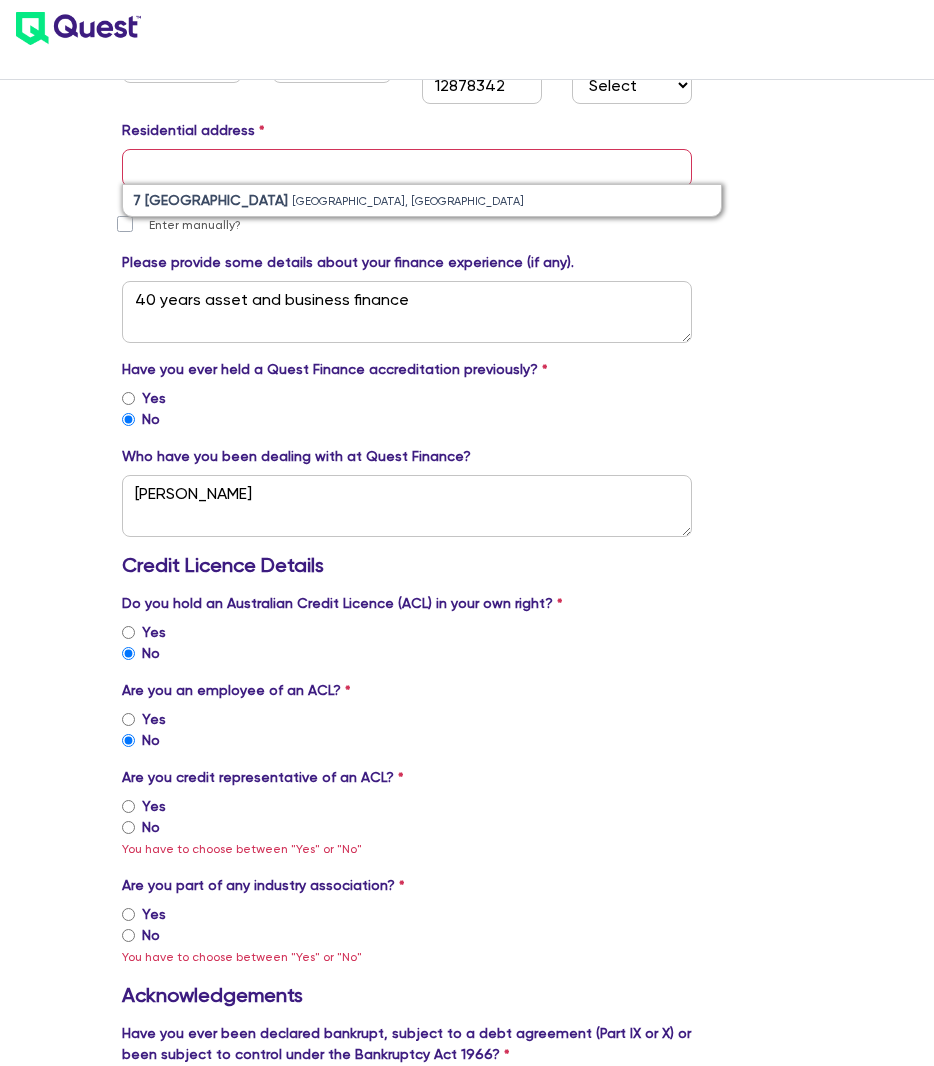 click on "Yes" at bounding box center [128, 806] 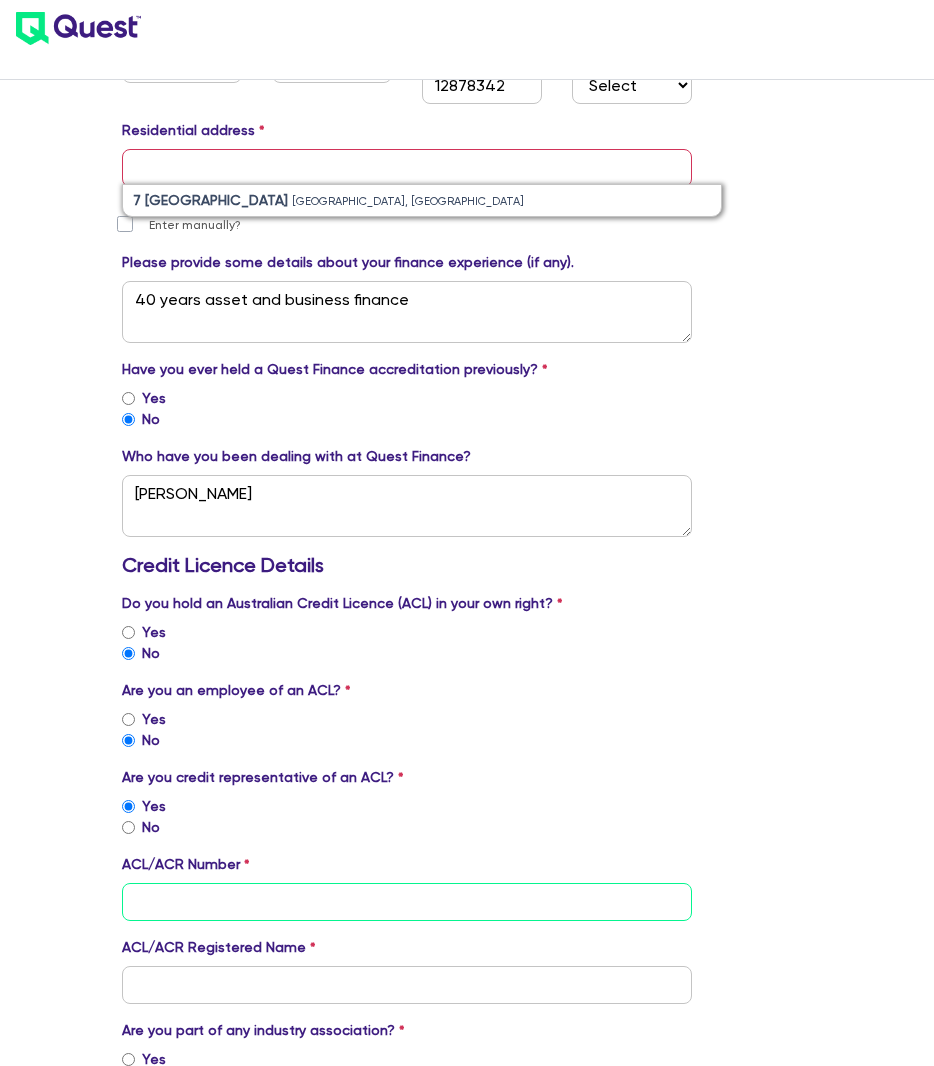 click at bounding box center (407, 902) 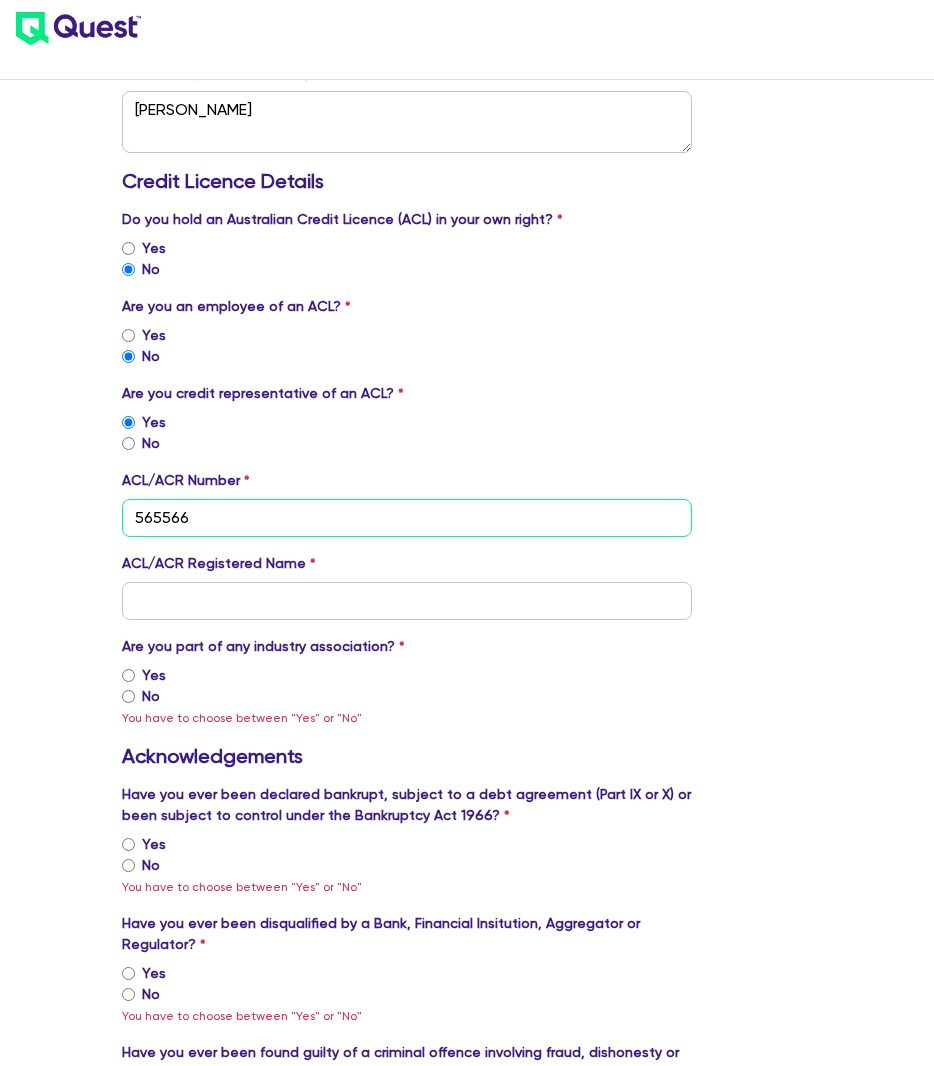 scroll, scrollTop: 1500, scrollLeft: 0, axis: vertical 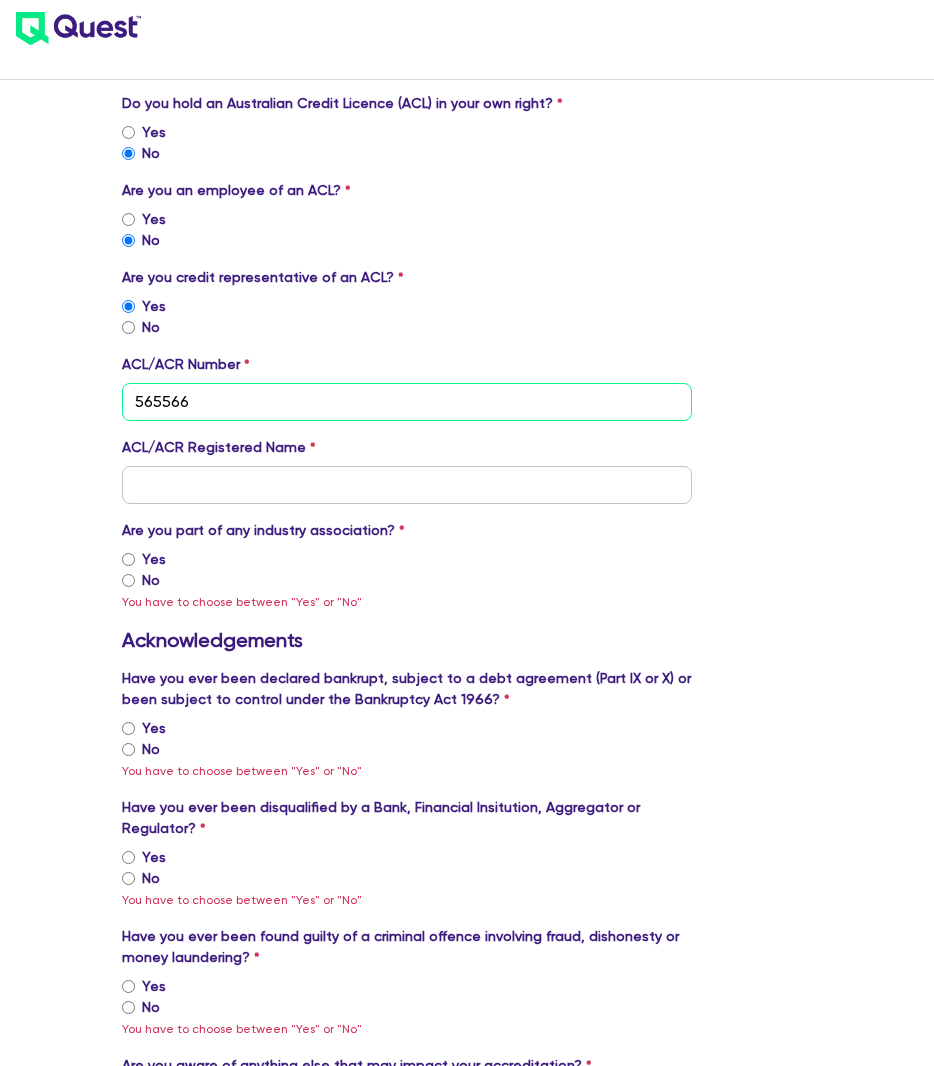 type on "565566" 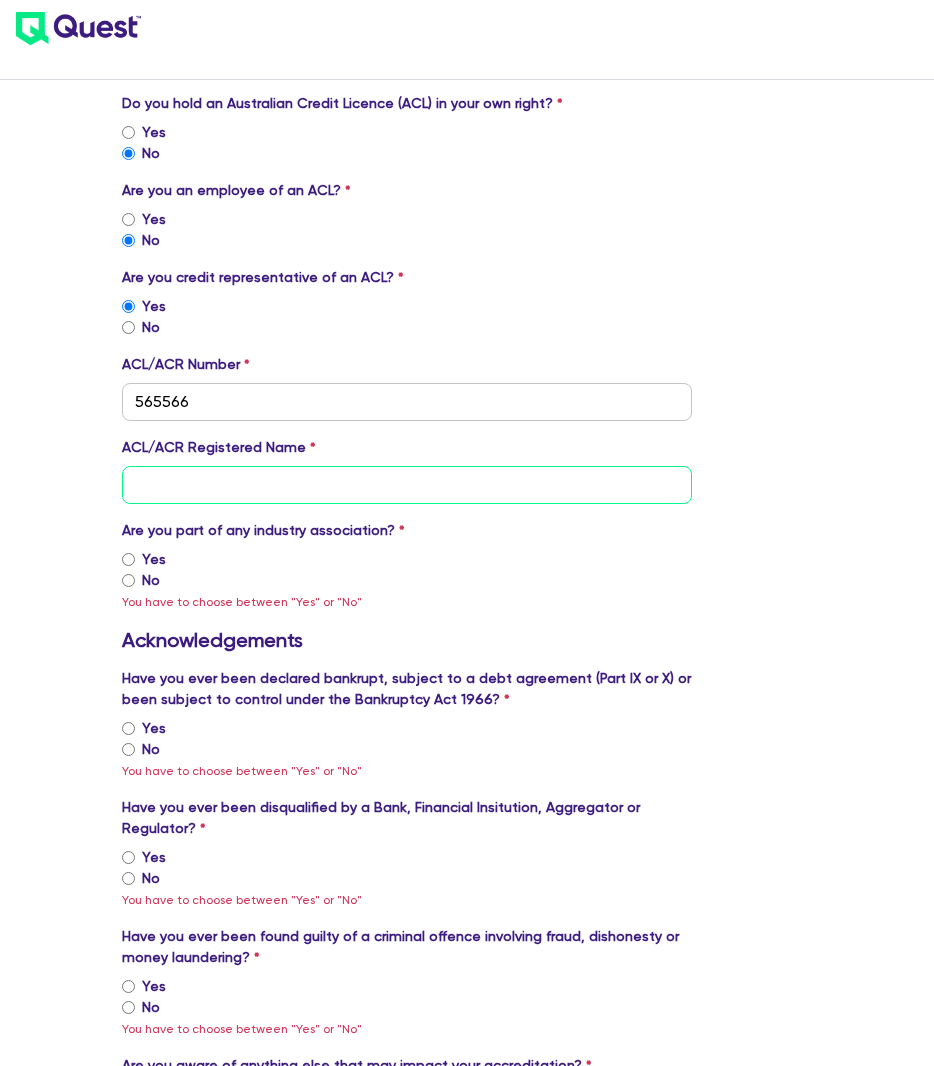 click at bounding box center [407, 485] 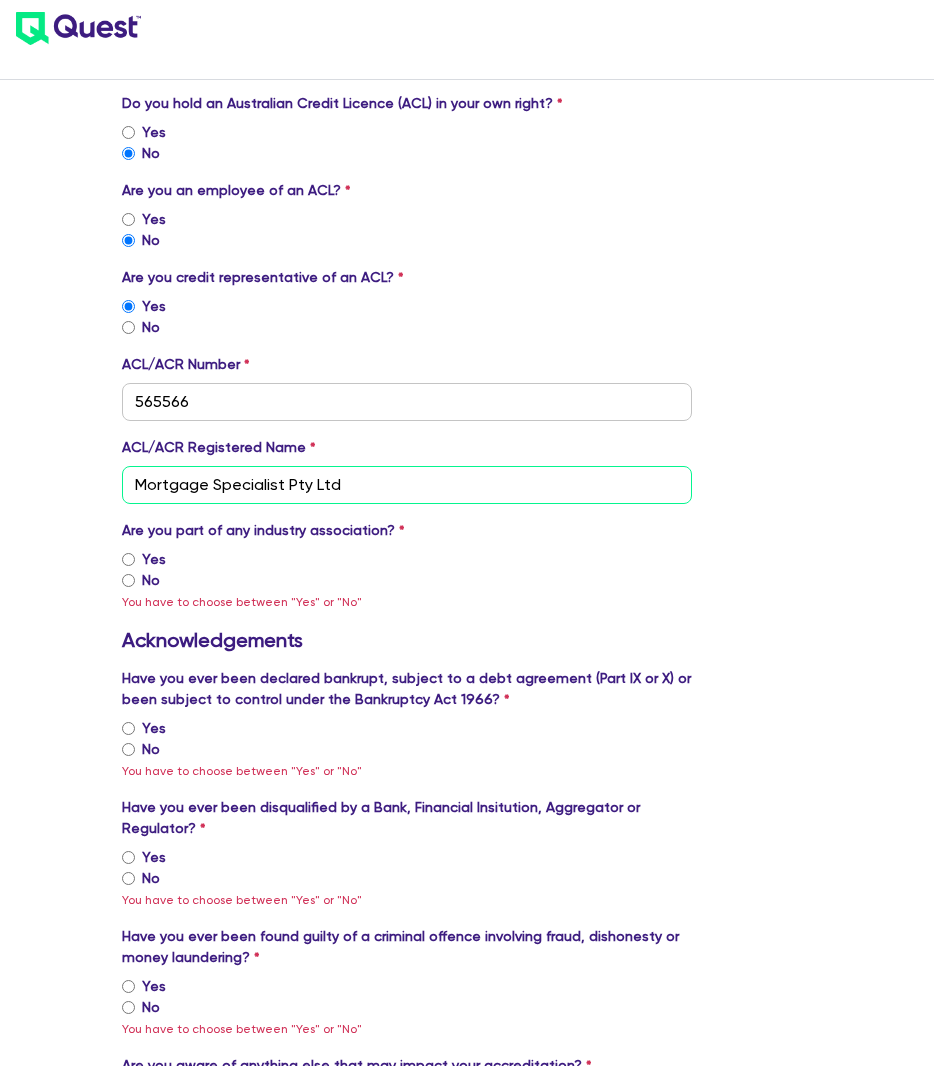 type on "Mortgage Specialist Pty Ltd" 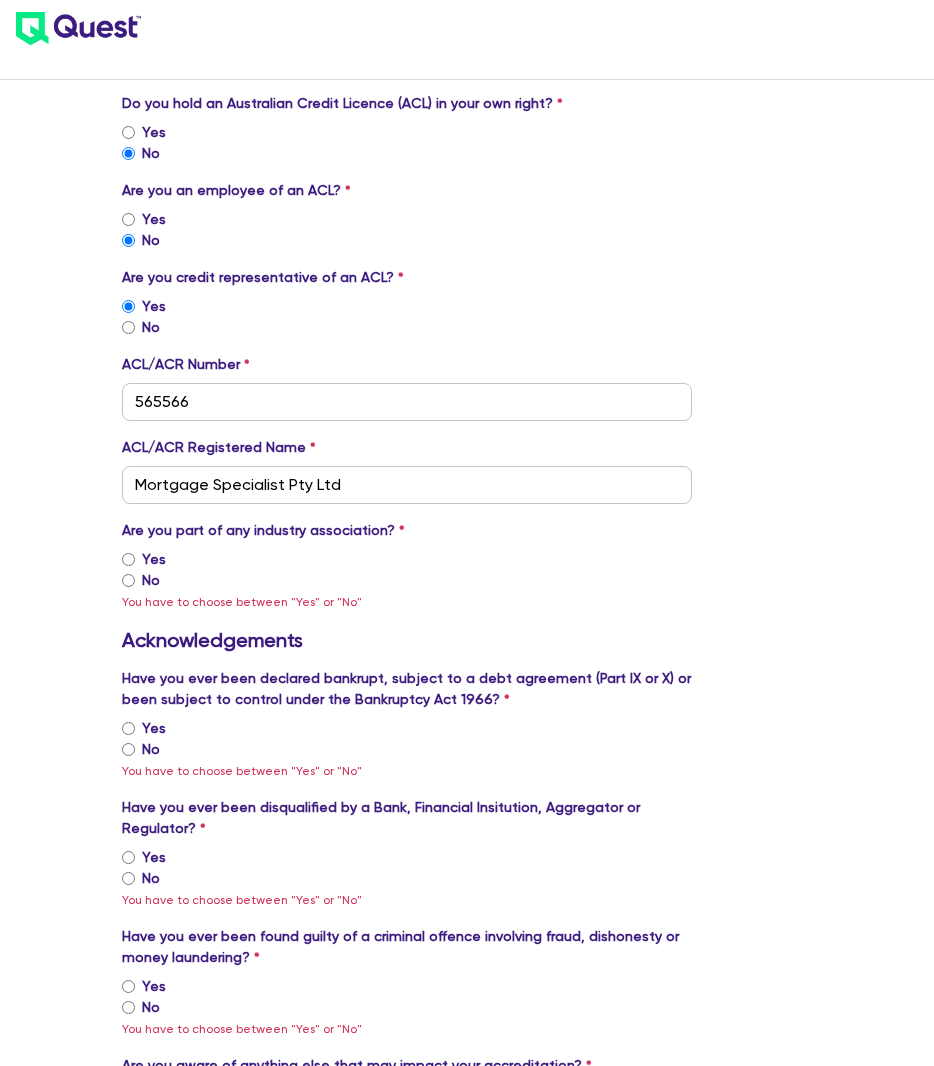 click on "Yes" at bounding box center [128, 559] 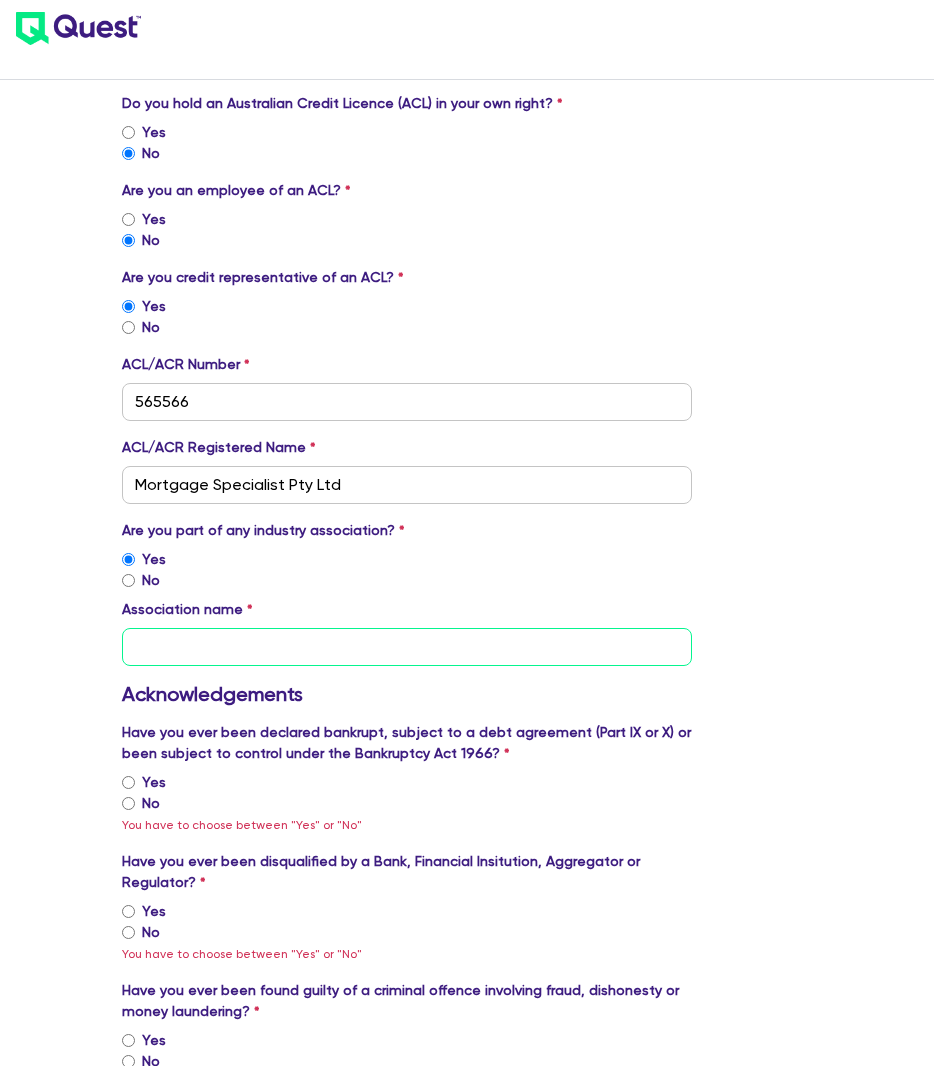 click at bounding box center (407, 647) 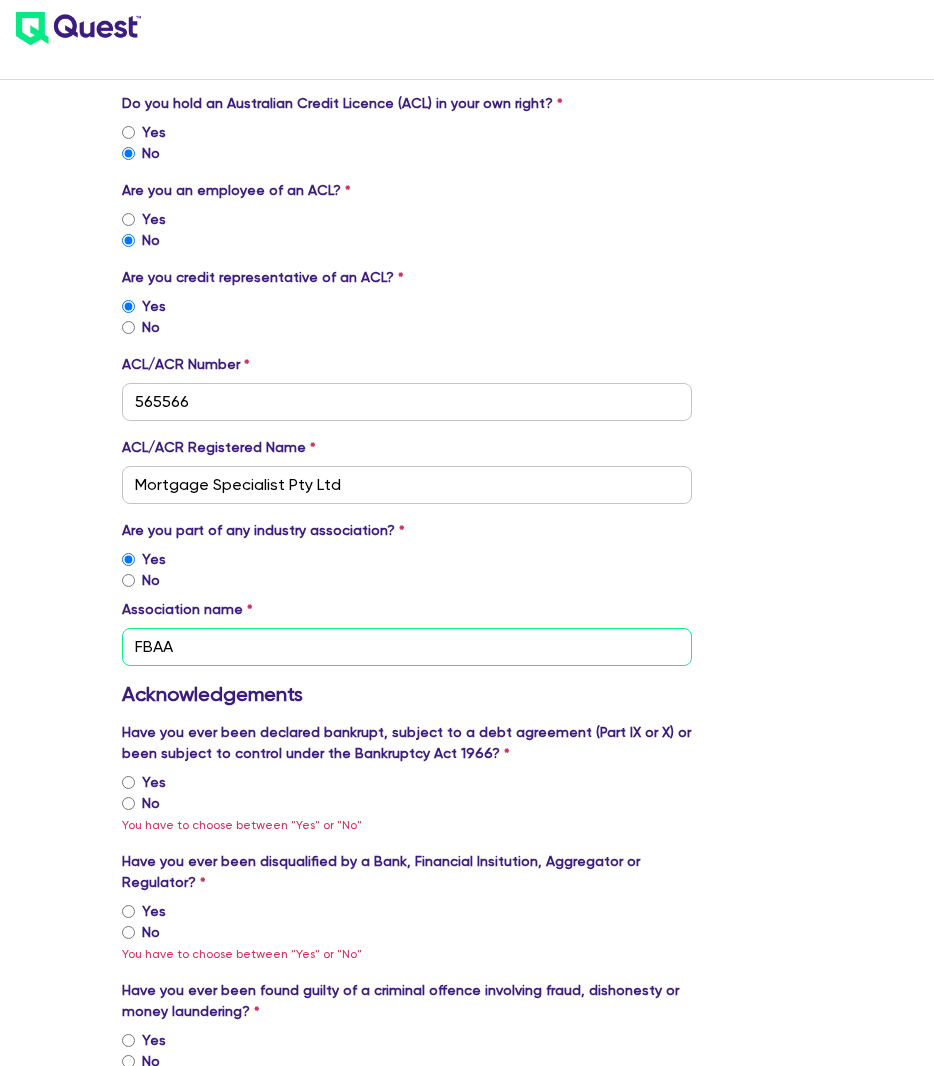 type on "FBAA" 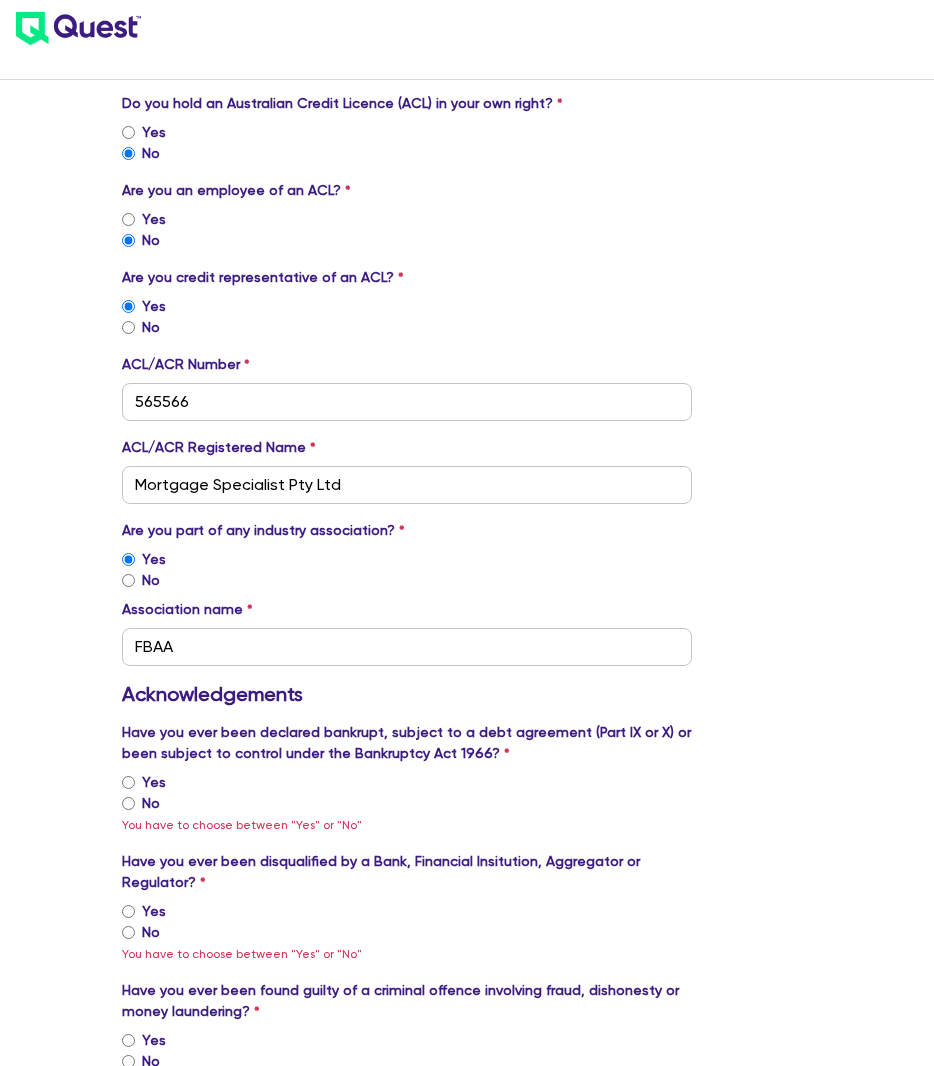 click on "No" at bounding box center (407, 803) 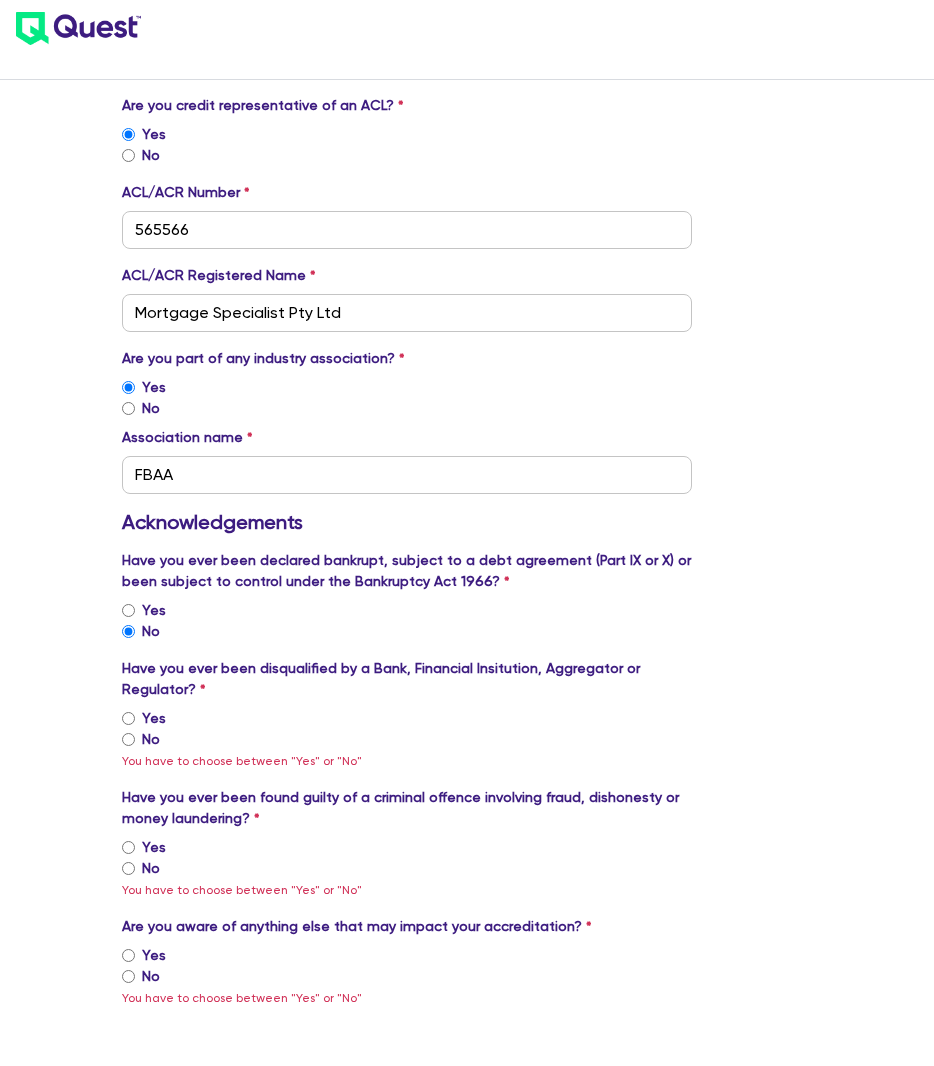 scroll, scrollTop: 1700, scrollLeft: 0, axis: vertical 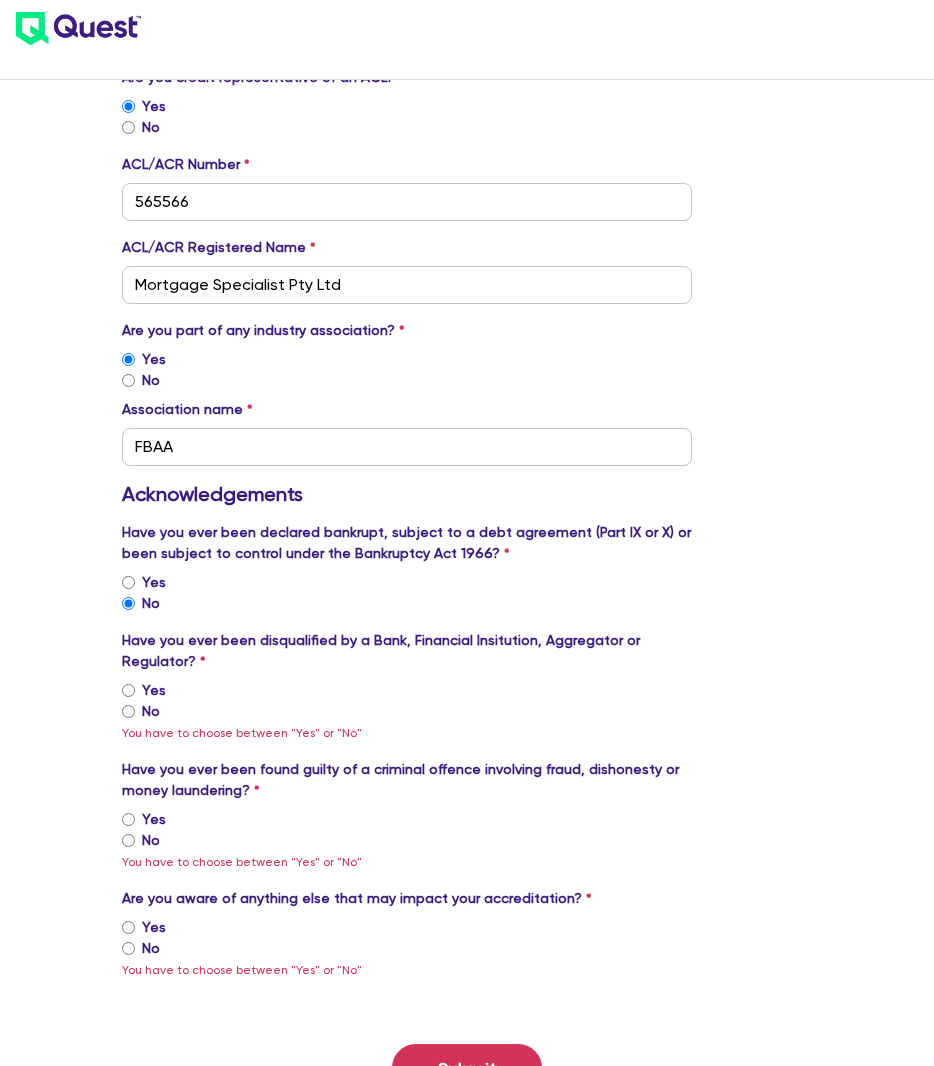 click on "No" at bounding box center [128, 711] 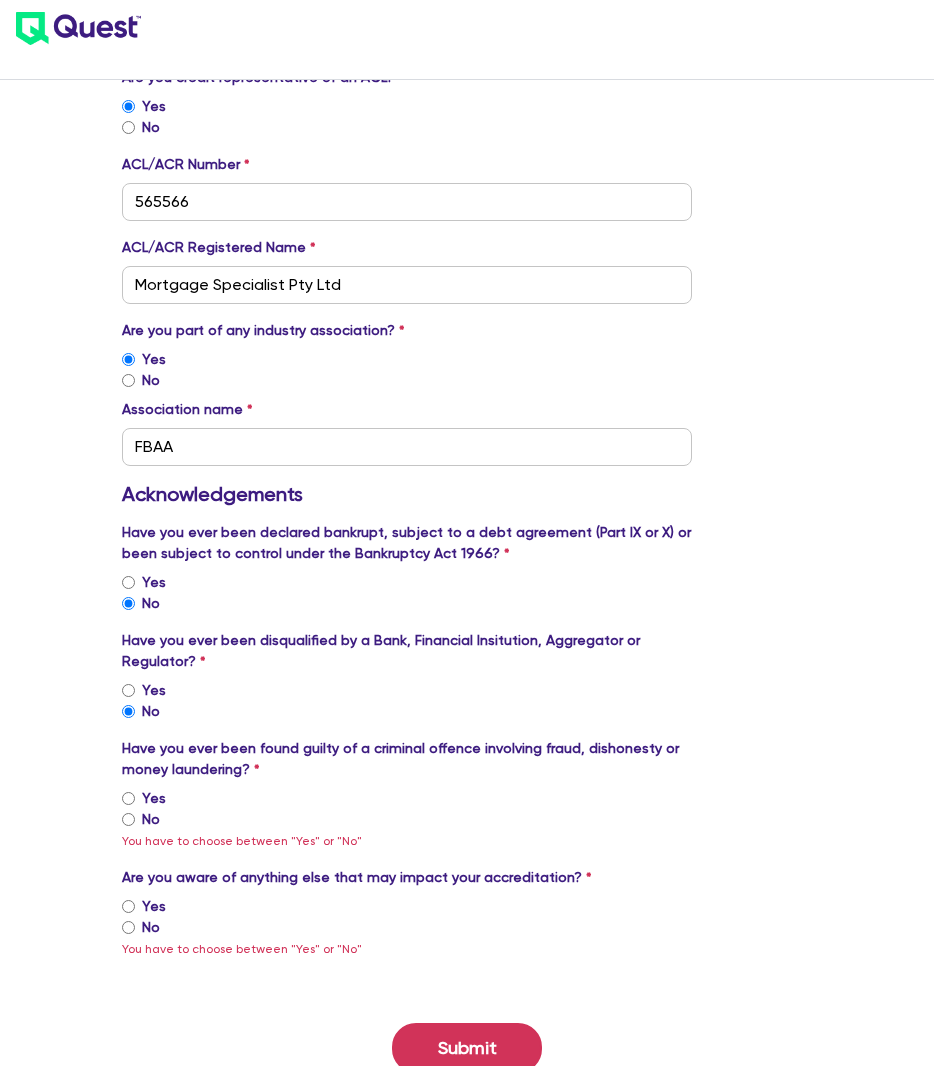 click on "No" at bounding box center [128, 819] 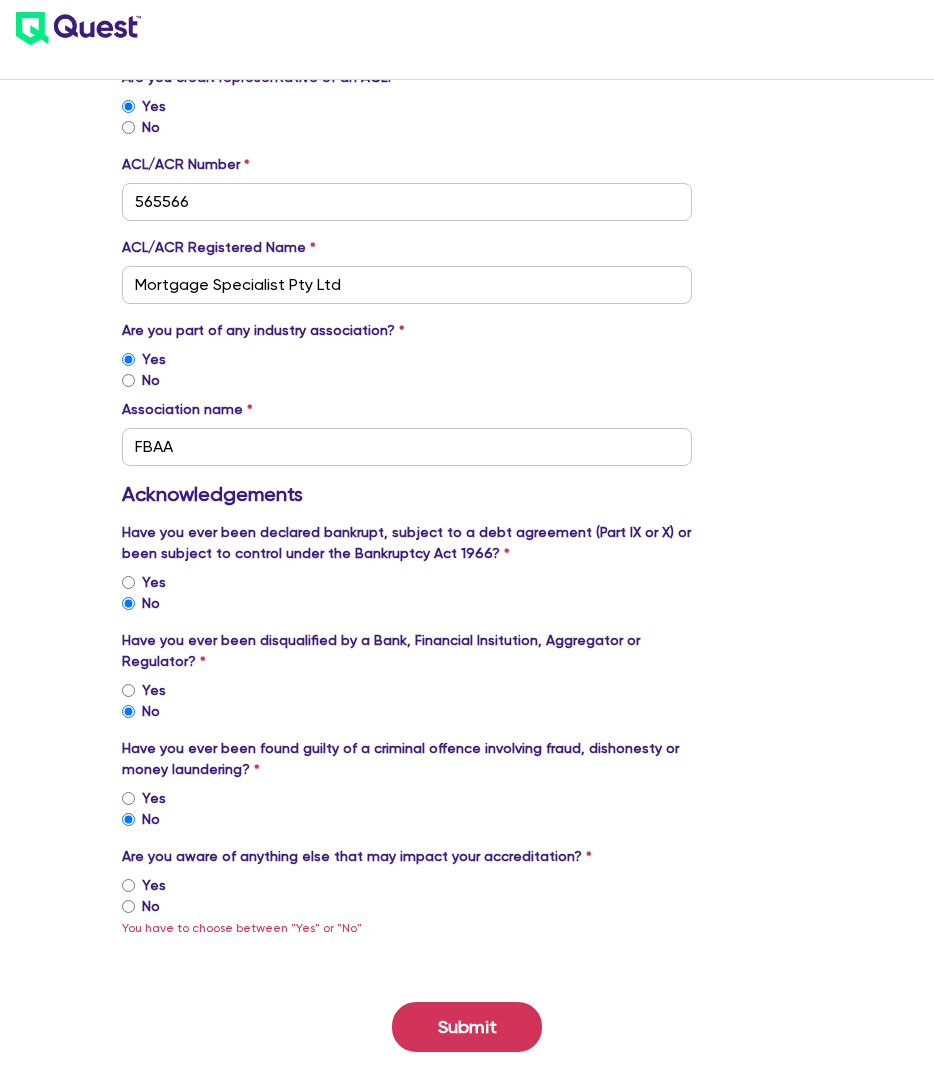 click on "No" at bounding box center [128, 906] 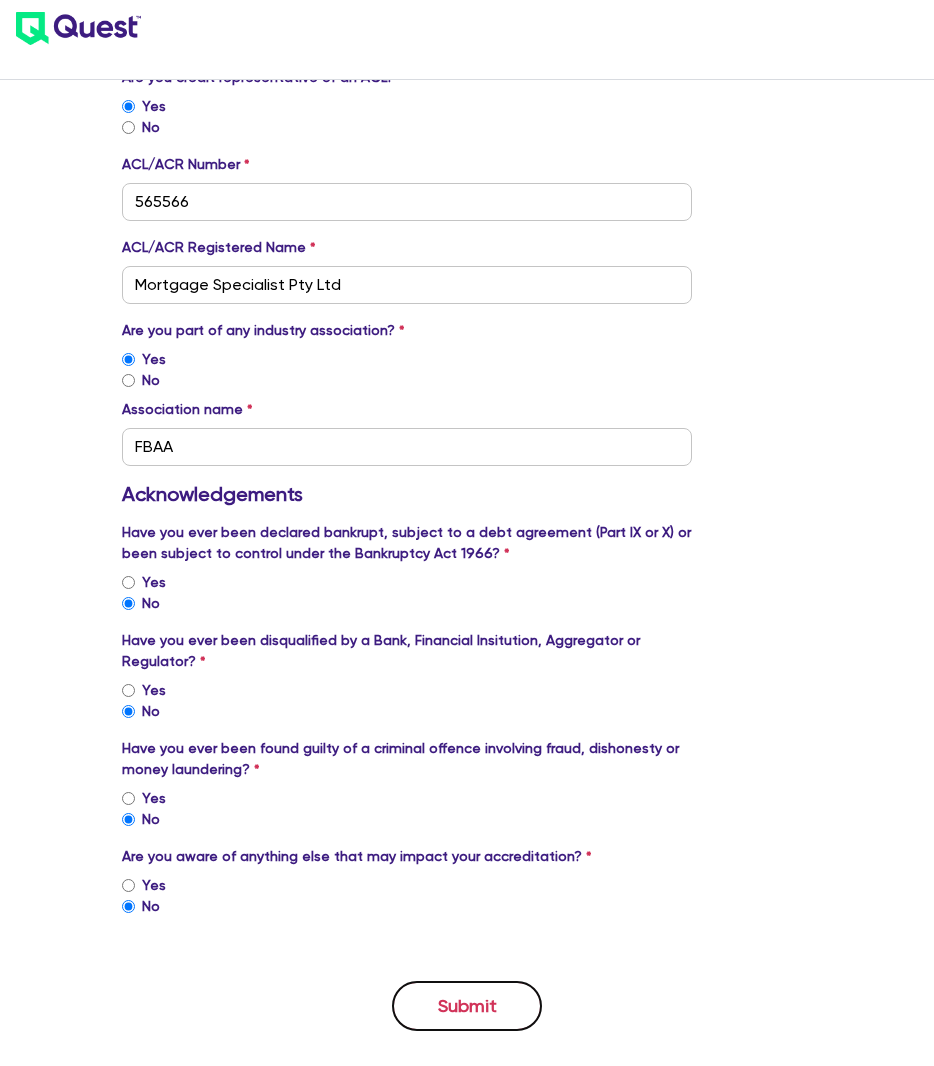 click on "Submit" at bounding box center (467, 1006) 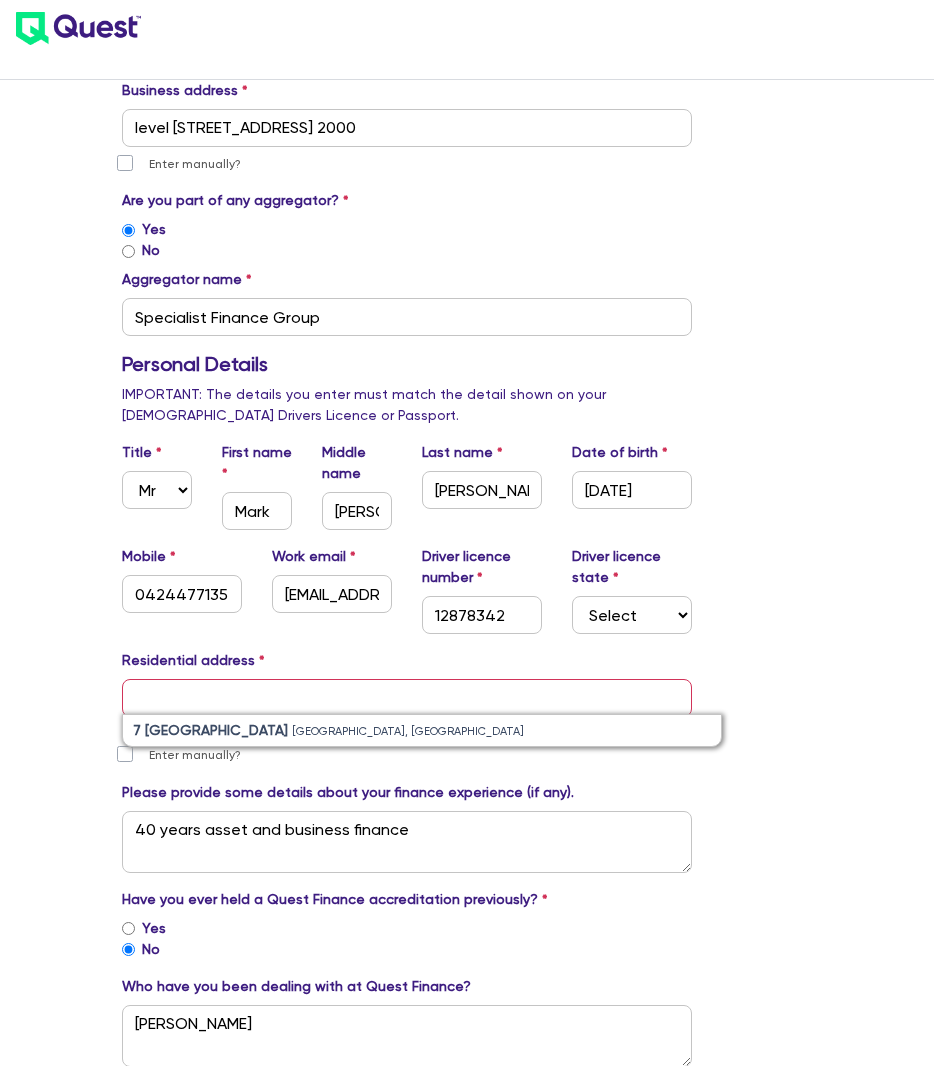 scroll, scrollTop: 500, scrollLeft: 0, axis: vertical 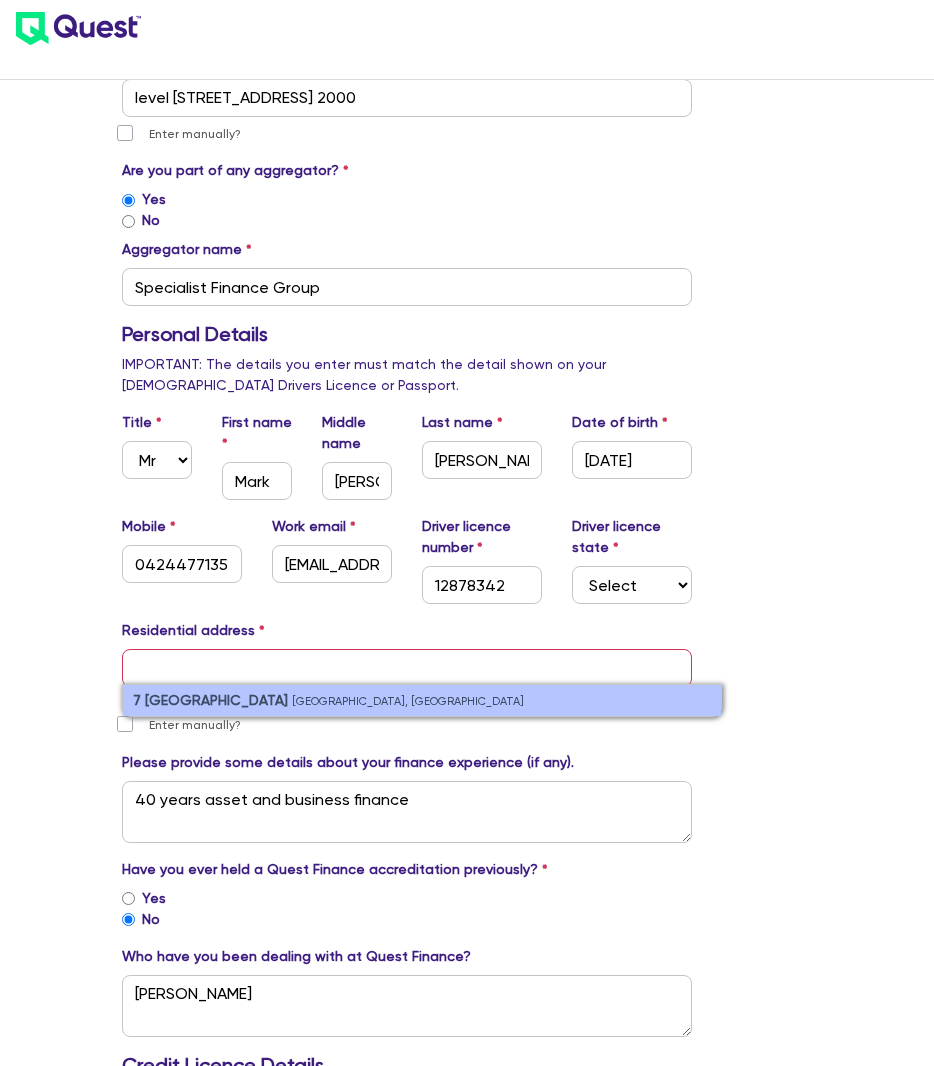 click on "[GEOGRAPHIC_DATA], [GEOGRAPHIC_DATA]" at bounding box center [408, 701] 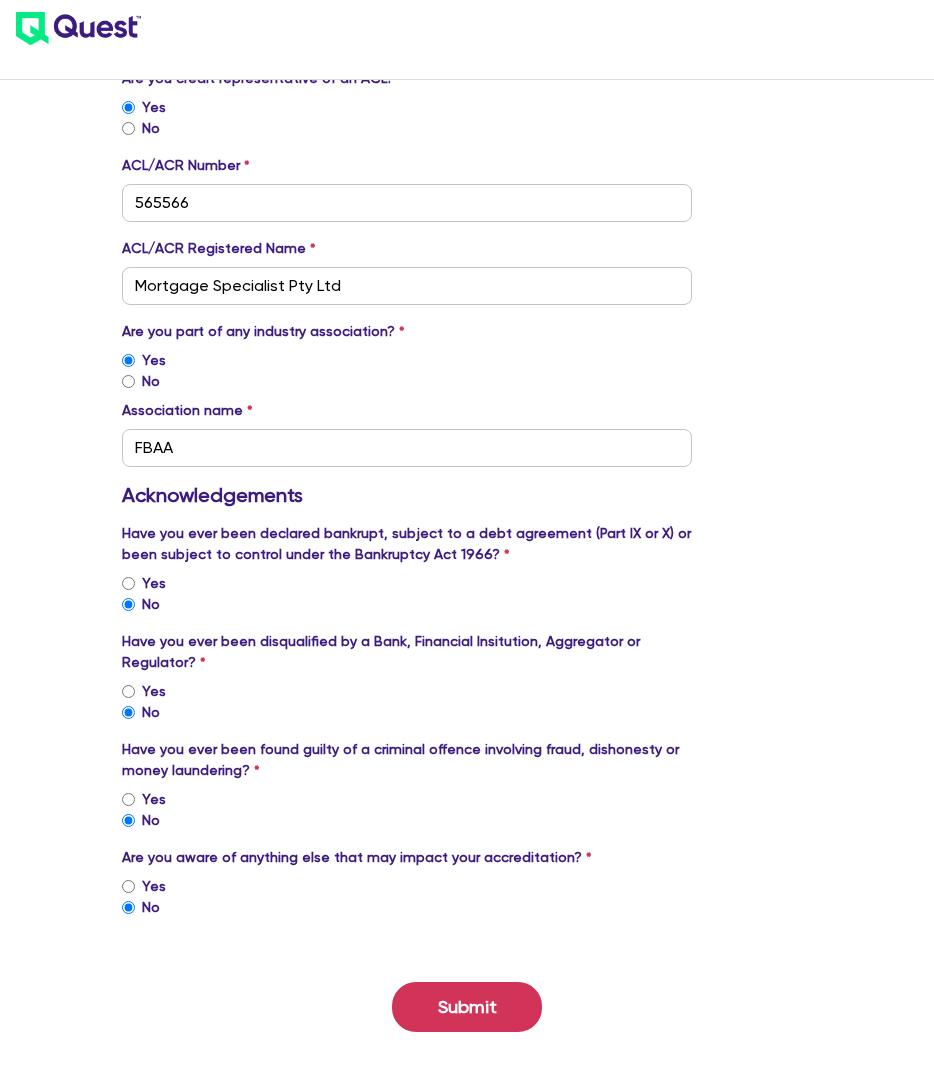 scroll, scrollTop: 1687, scrollLeft: 0, axis: vertical 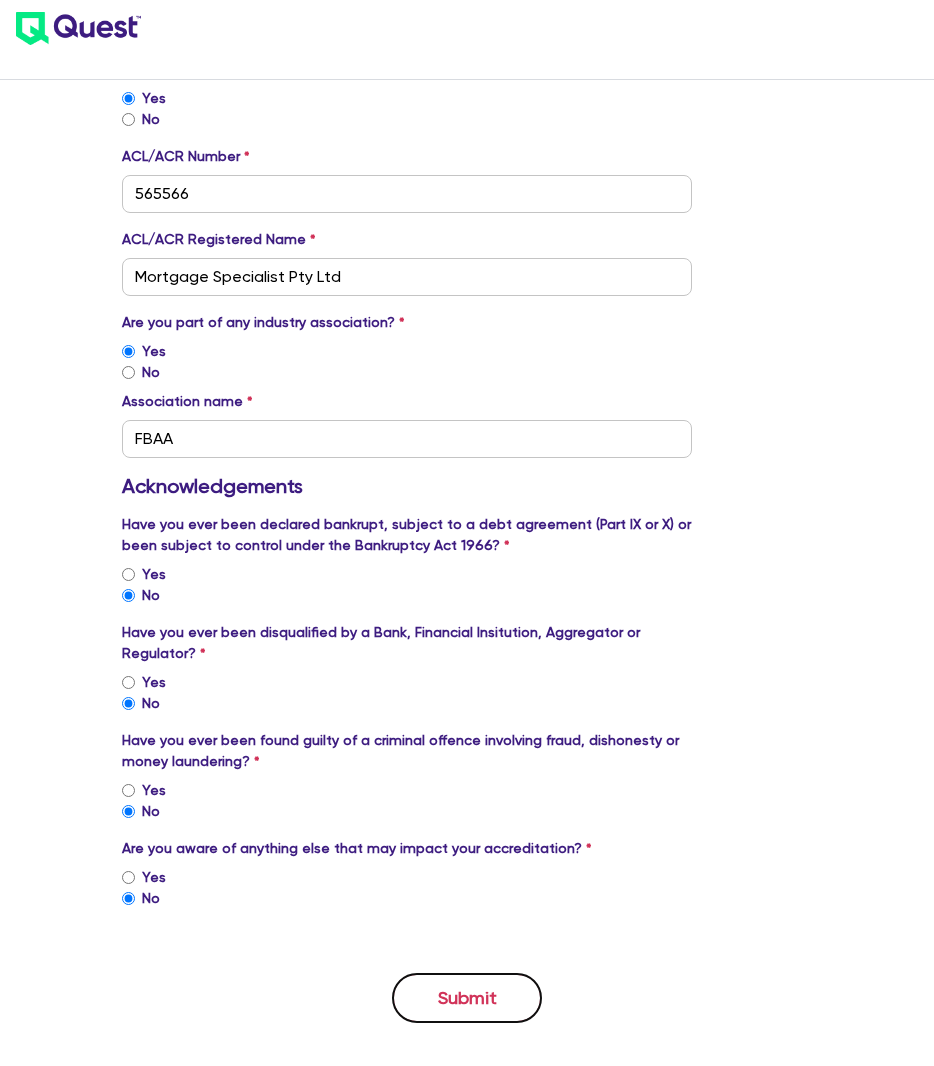 click on "Submit" at bounding box center (467, 998) 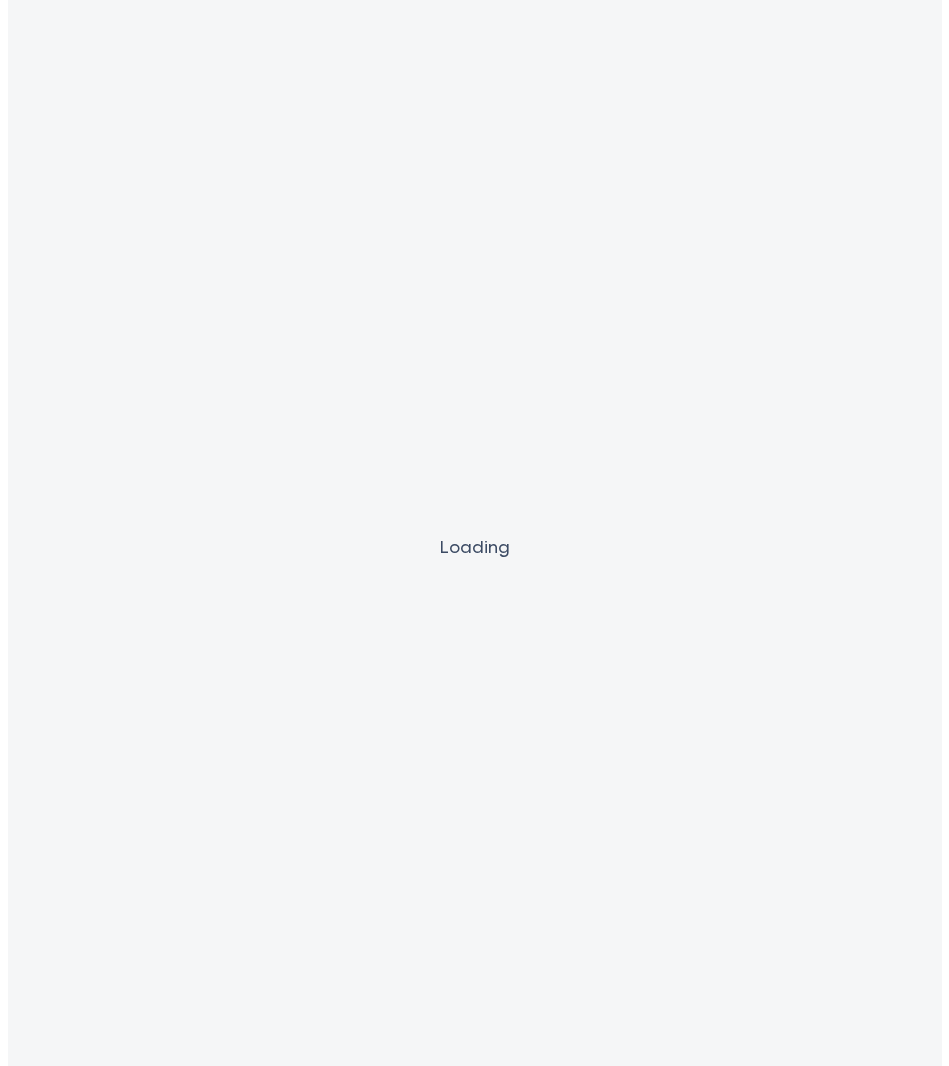scroll, scrollTop: 0, scrollLeft: 0, axis: both 